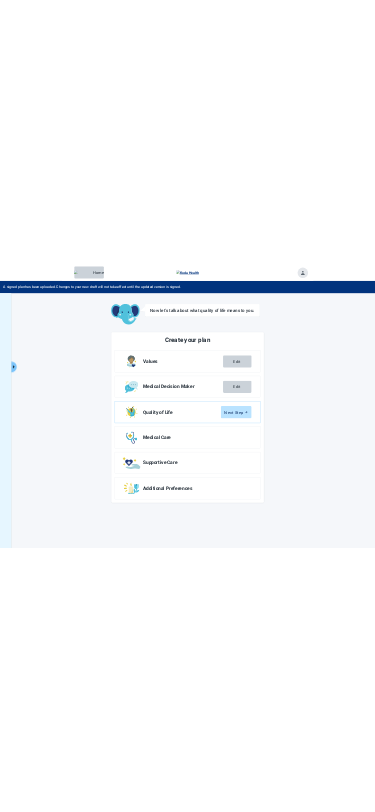 scroll, scrollTop: 0, scrollLeft: 0, axis: both 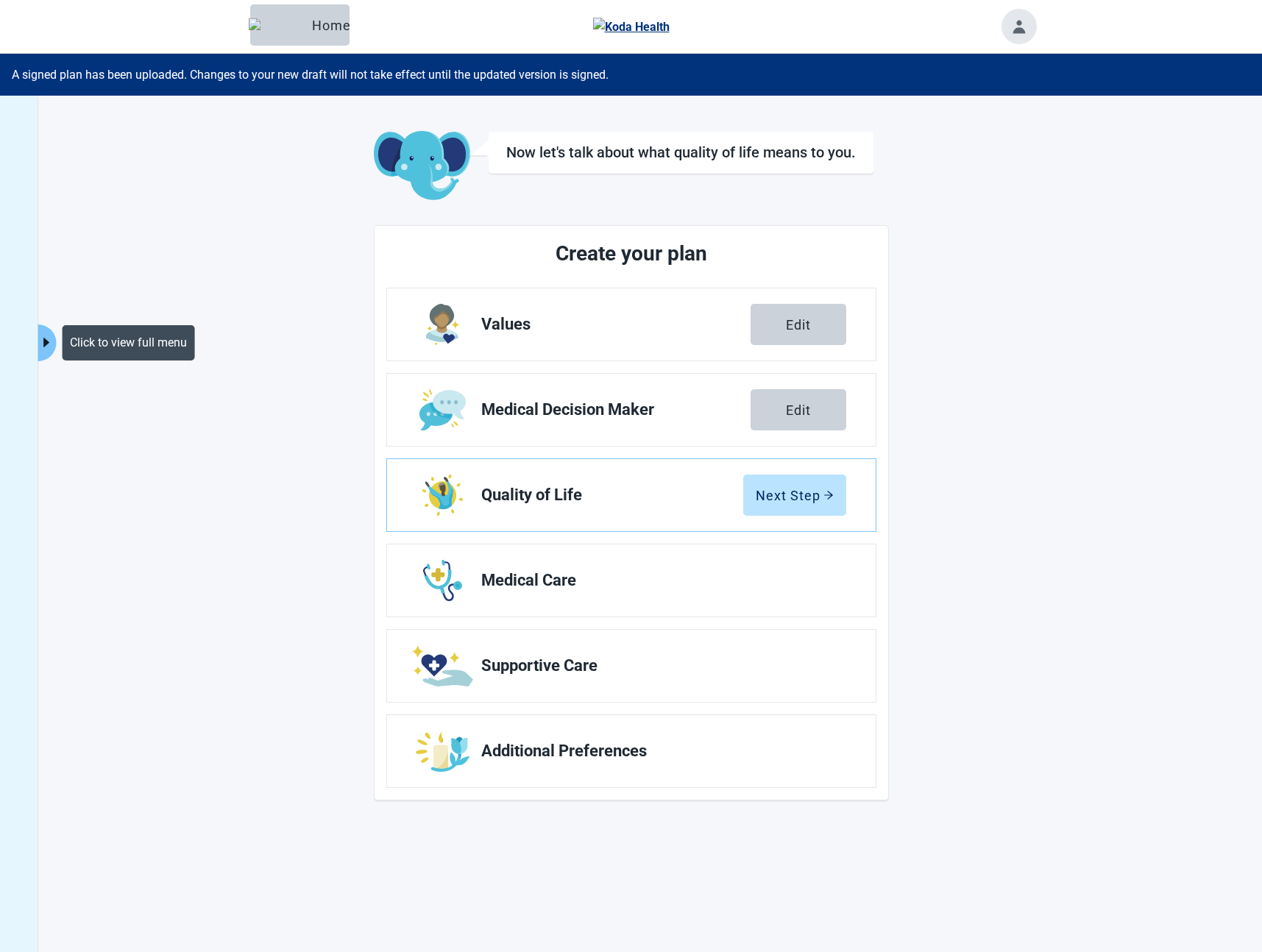 click 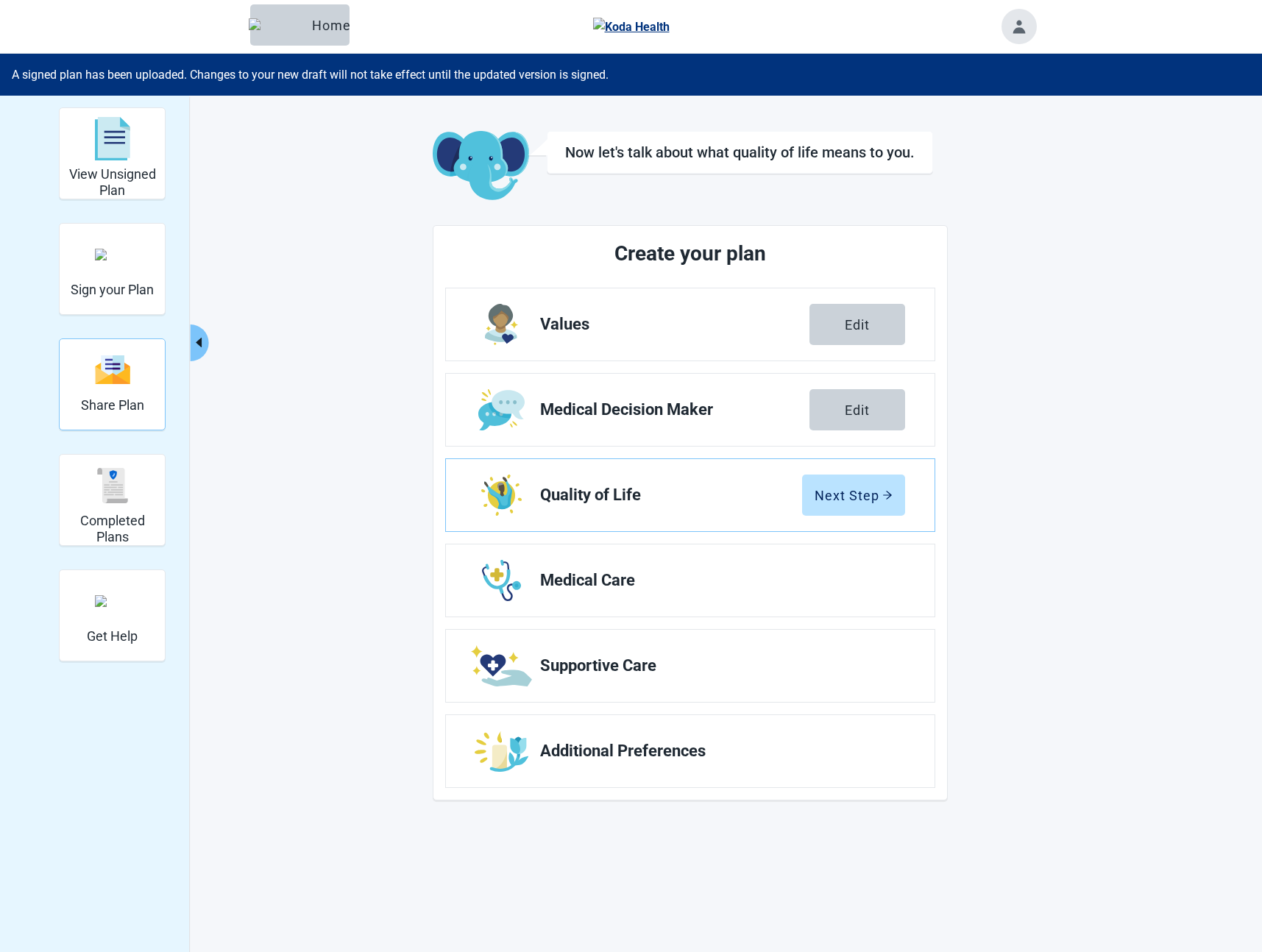 click at bounding box center [113, 369] 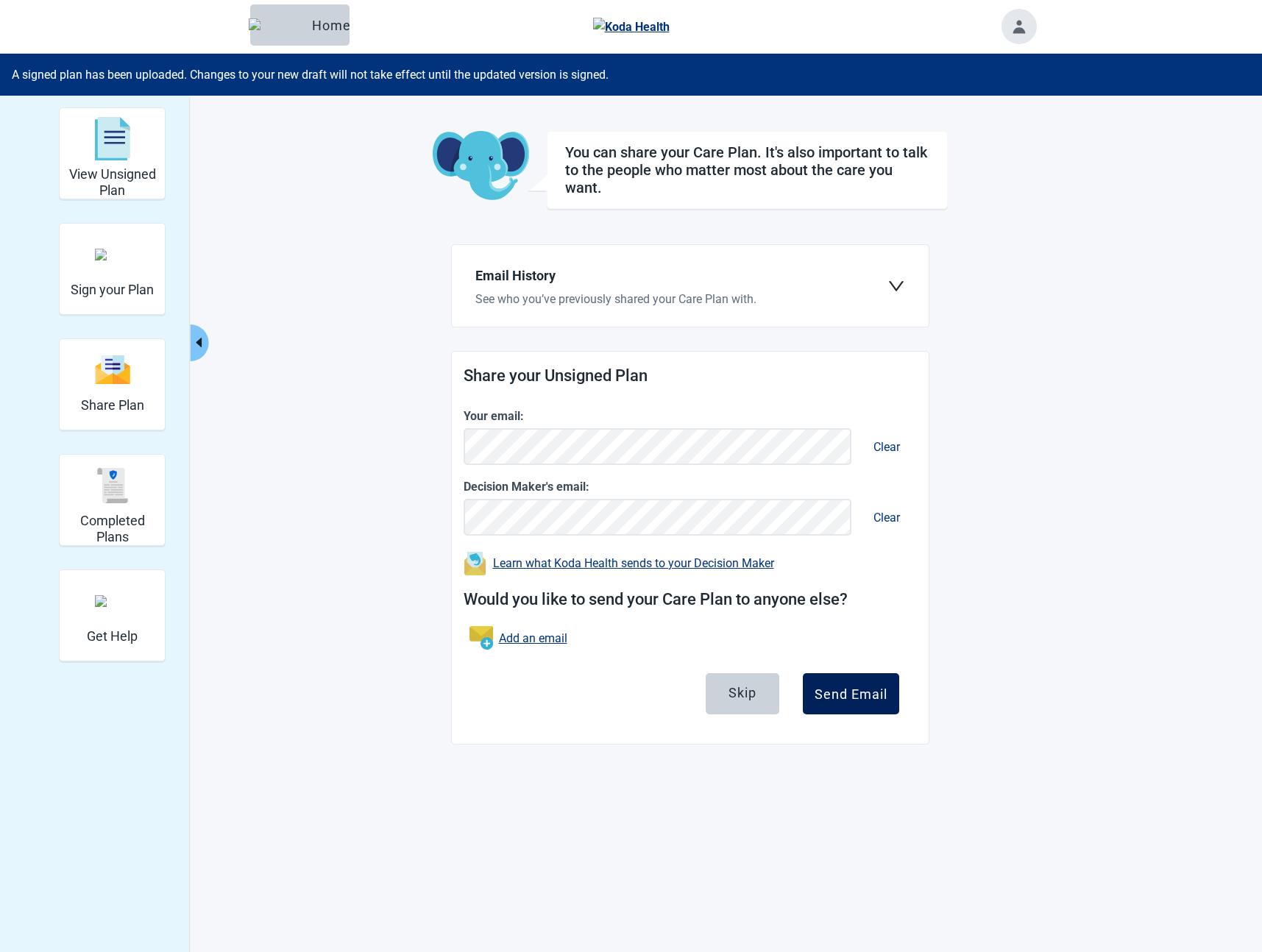 click on "Send Email" at bounding box center [851, 694] 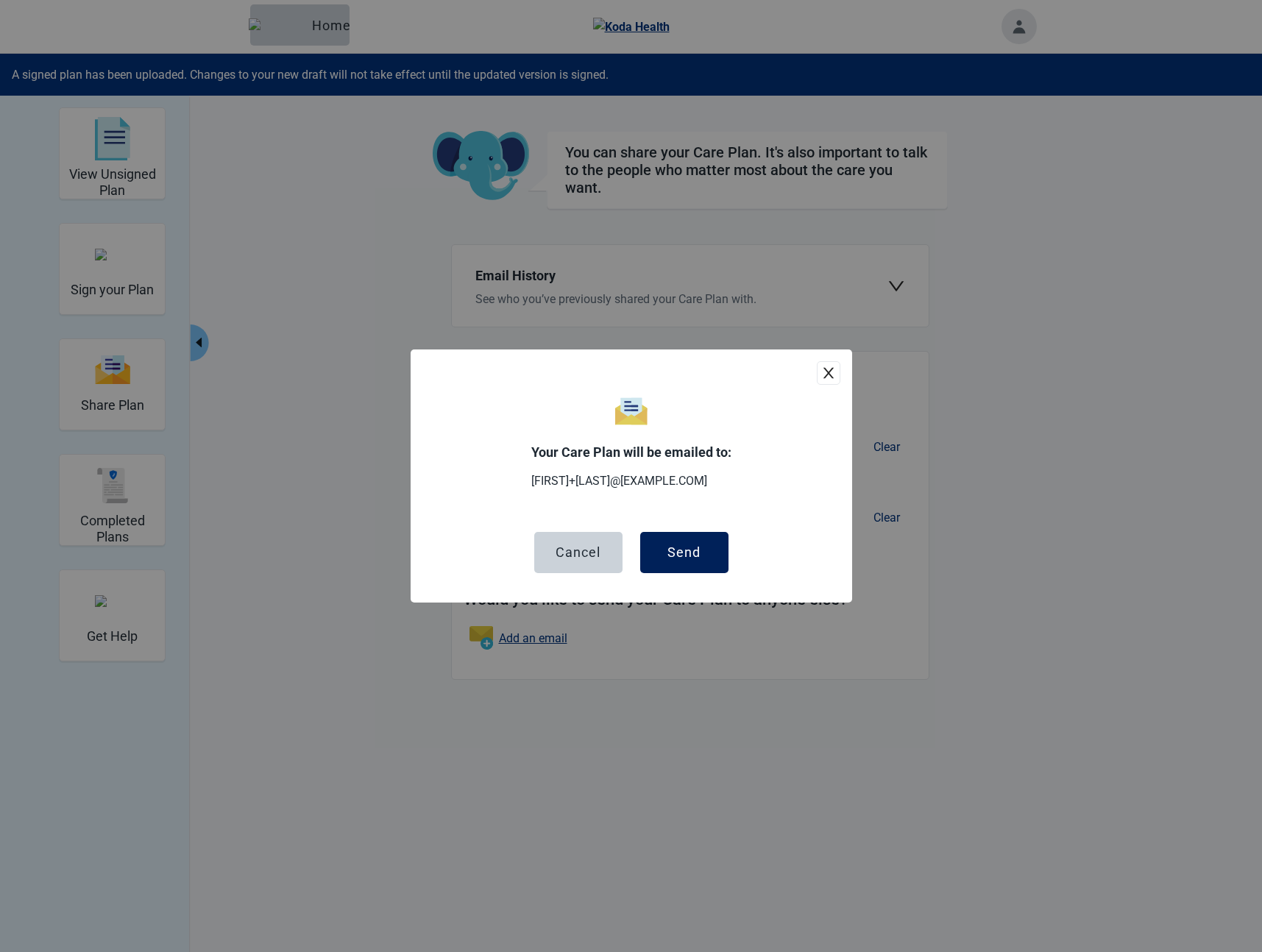 click on "Send" at bounding box center (684, 553) 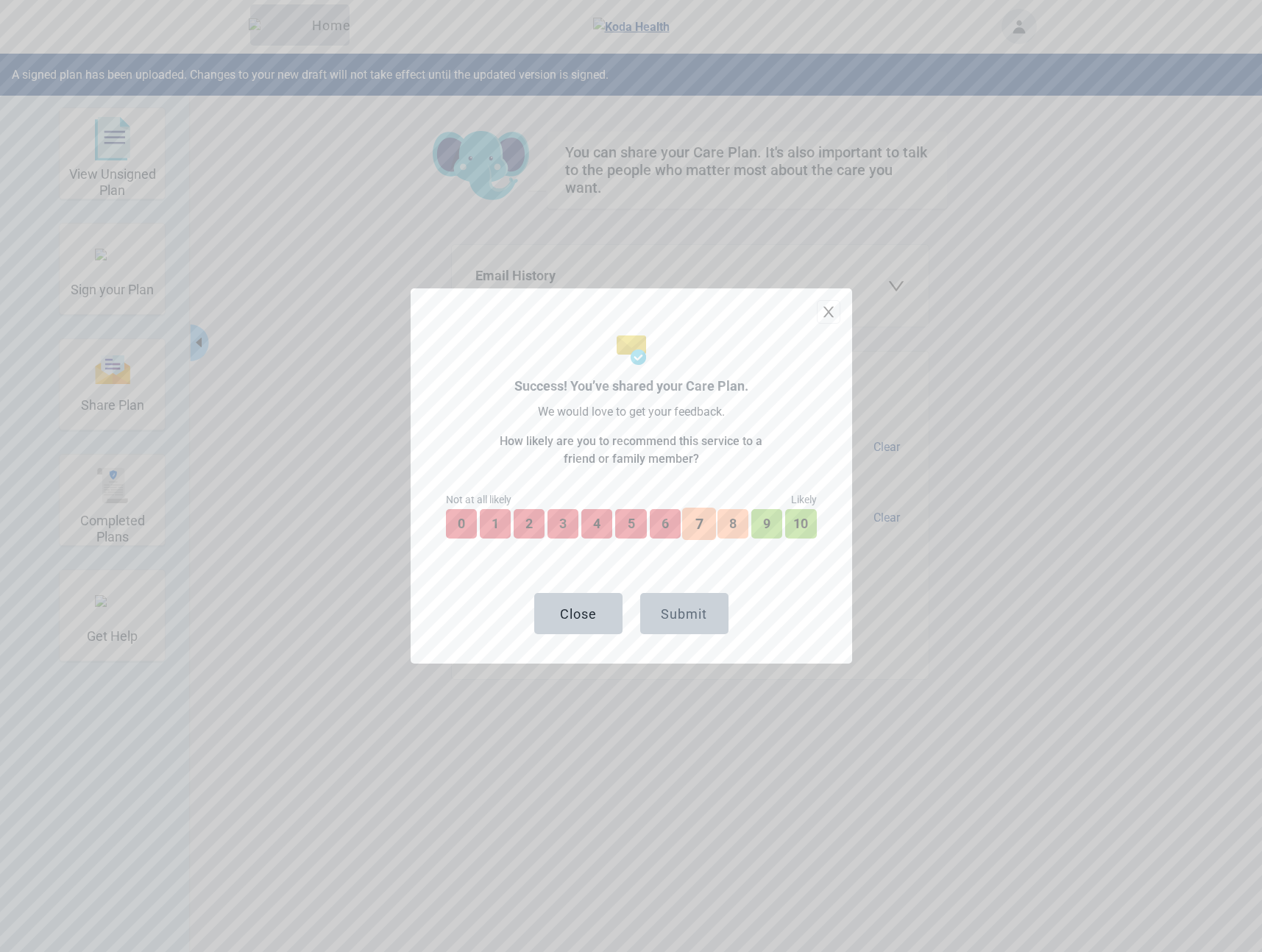 click on "7" at bounding box center [699, 524] 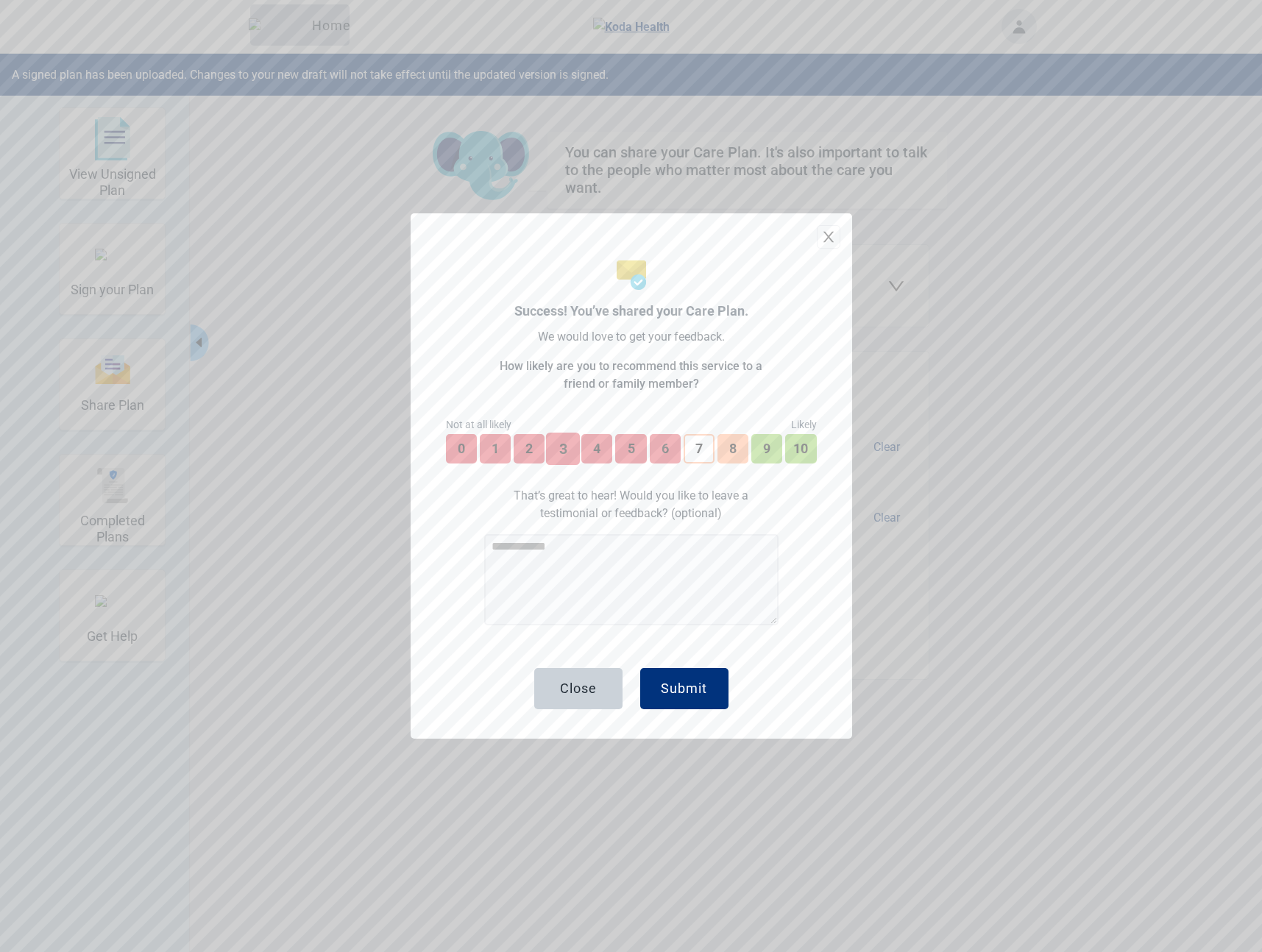 click on "3" at bounding box center (563, 449) 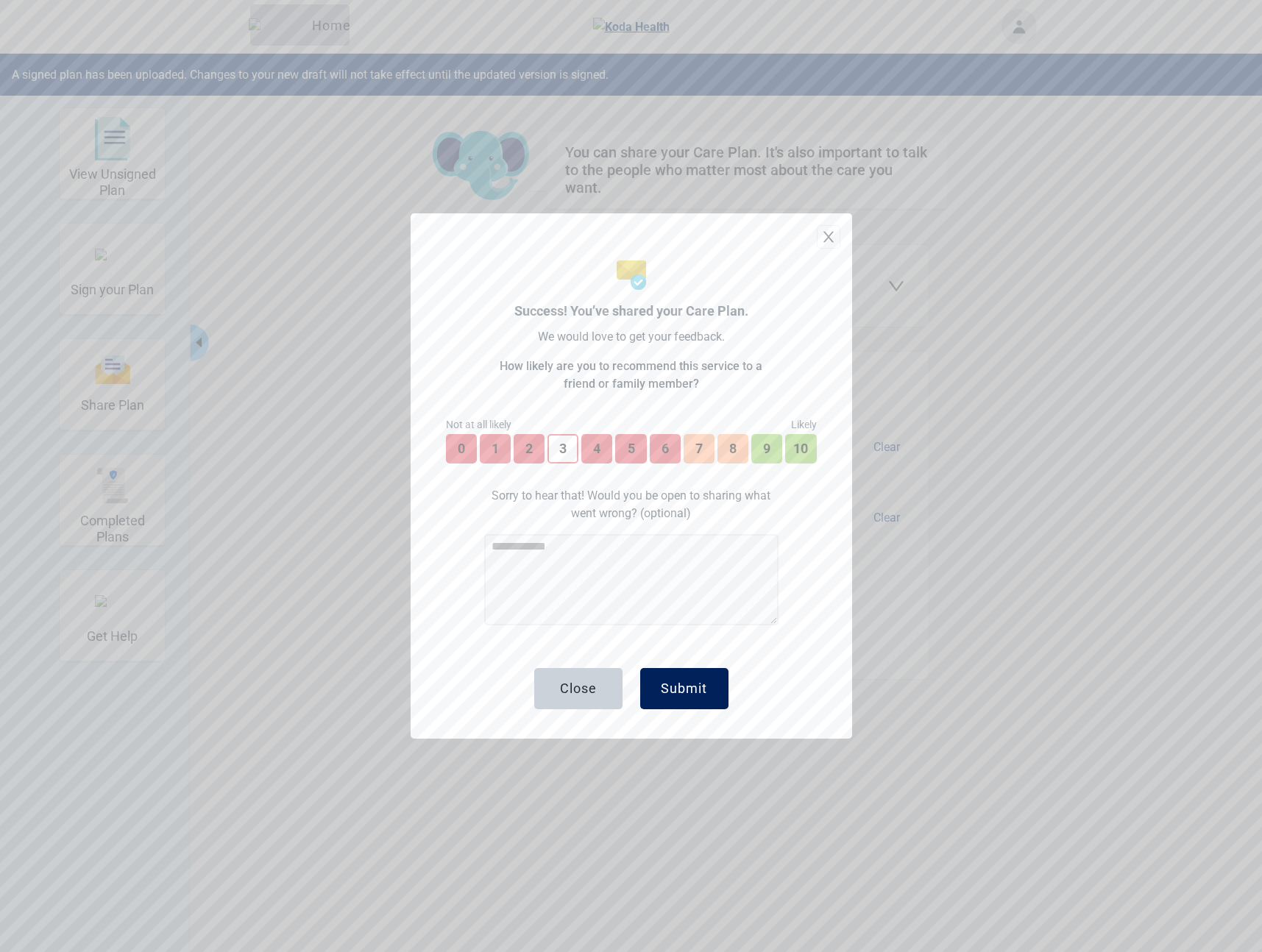 click on "Submit" at bounding box center (684, 689) 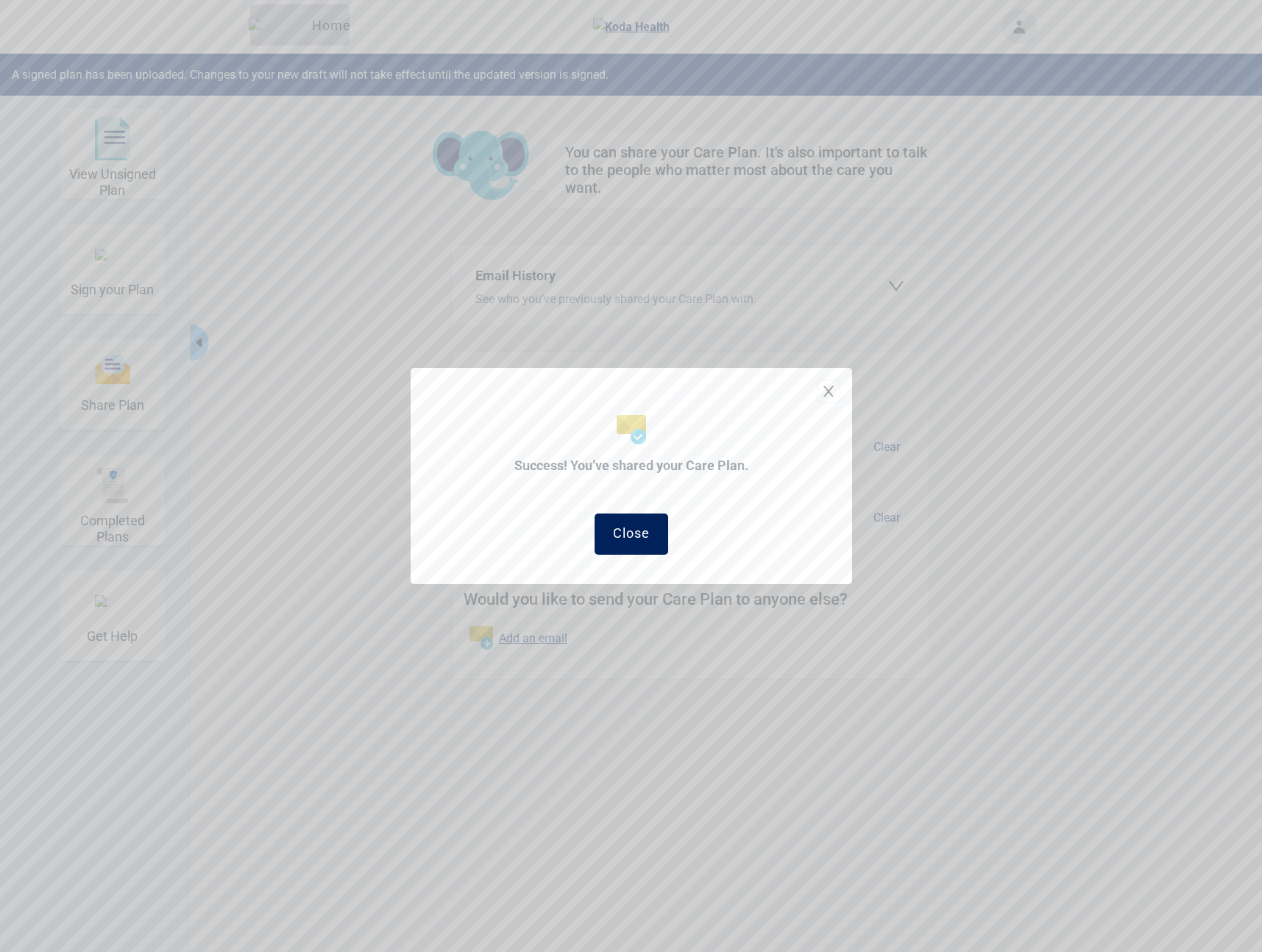 click on "Close" at bounding box center (631, 534) 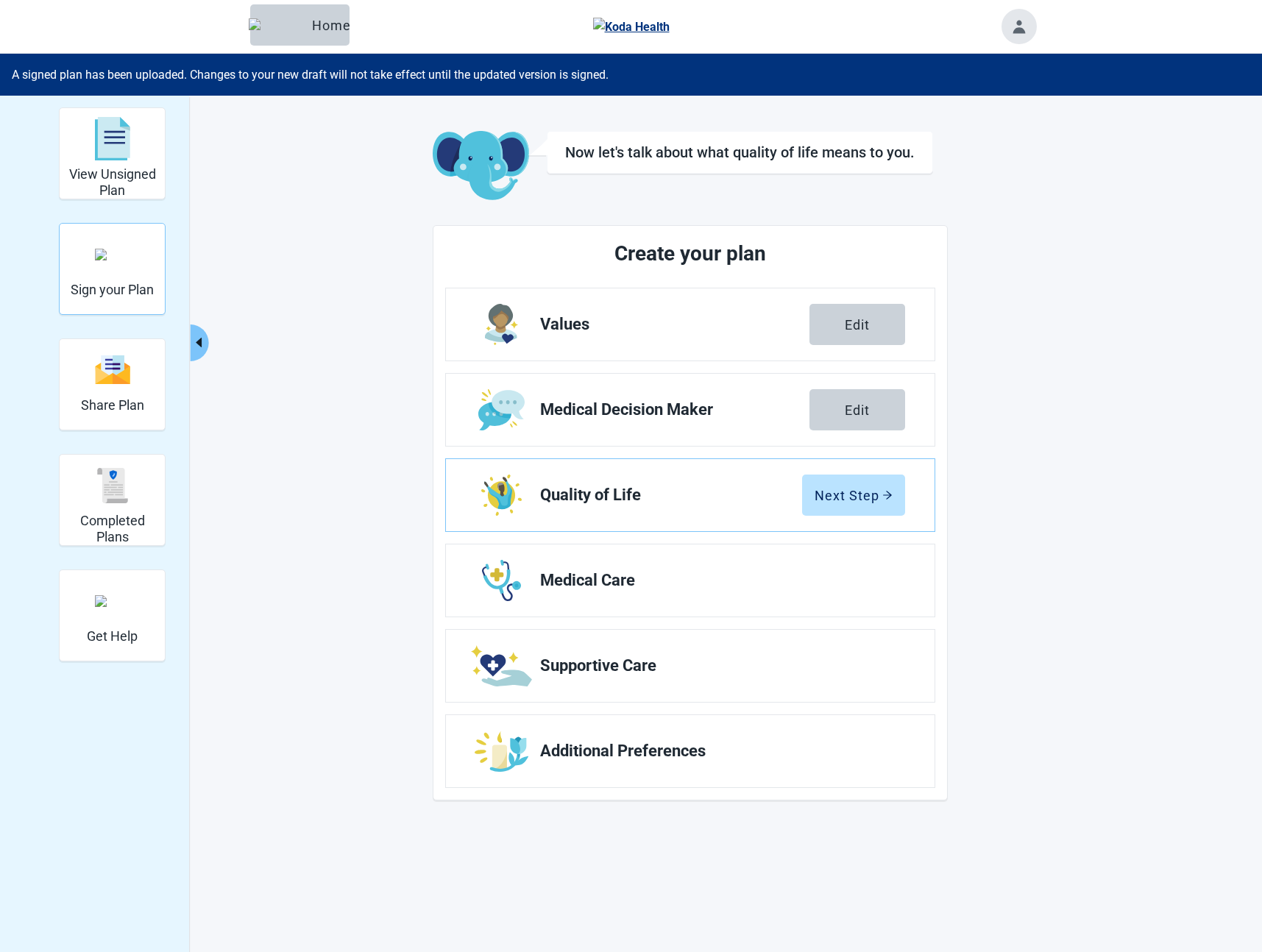 click on "Sign your Plan" at bounding box center (112, 269) 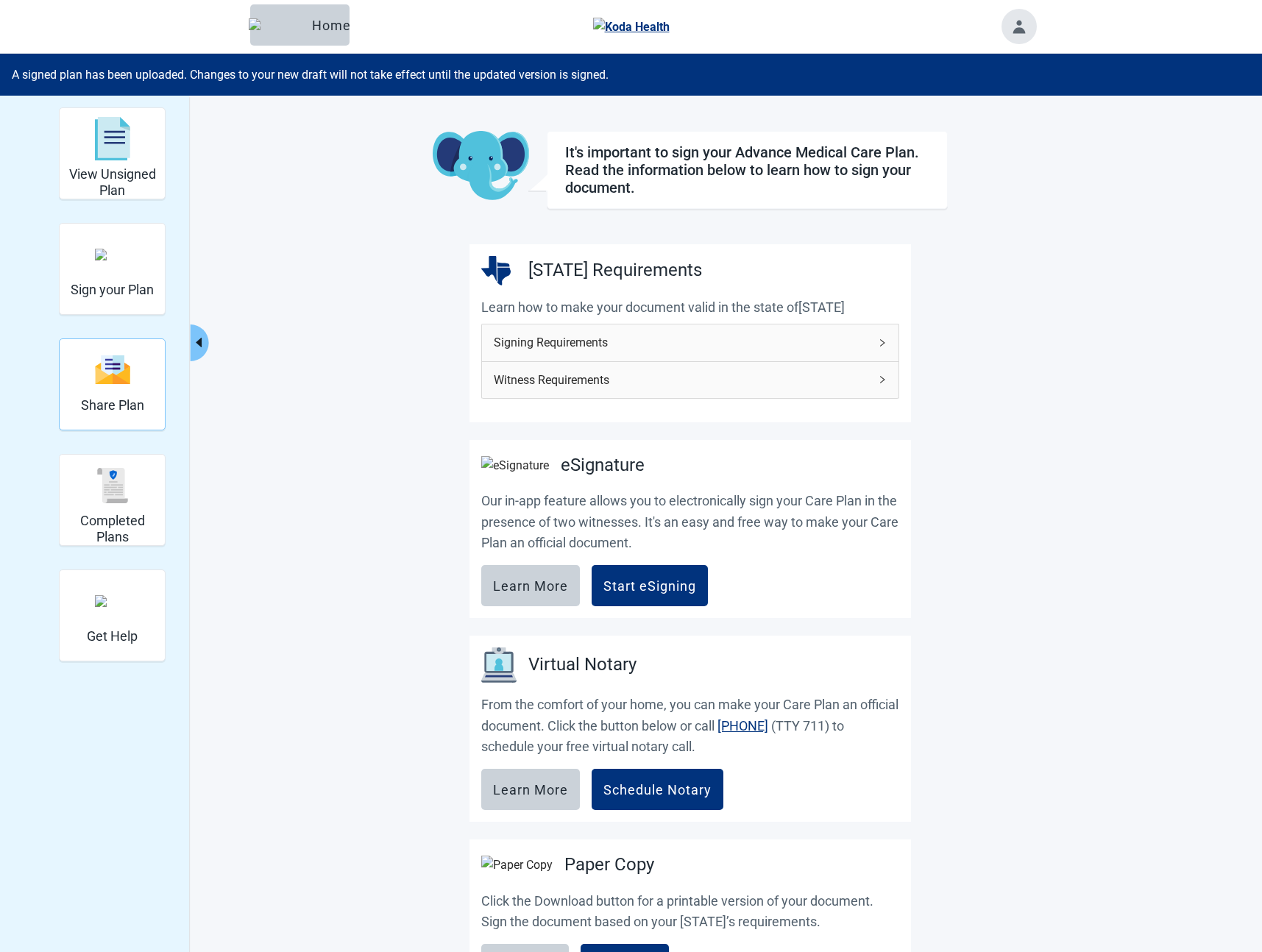 click at bounding box center [113, 369] 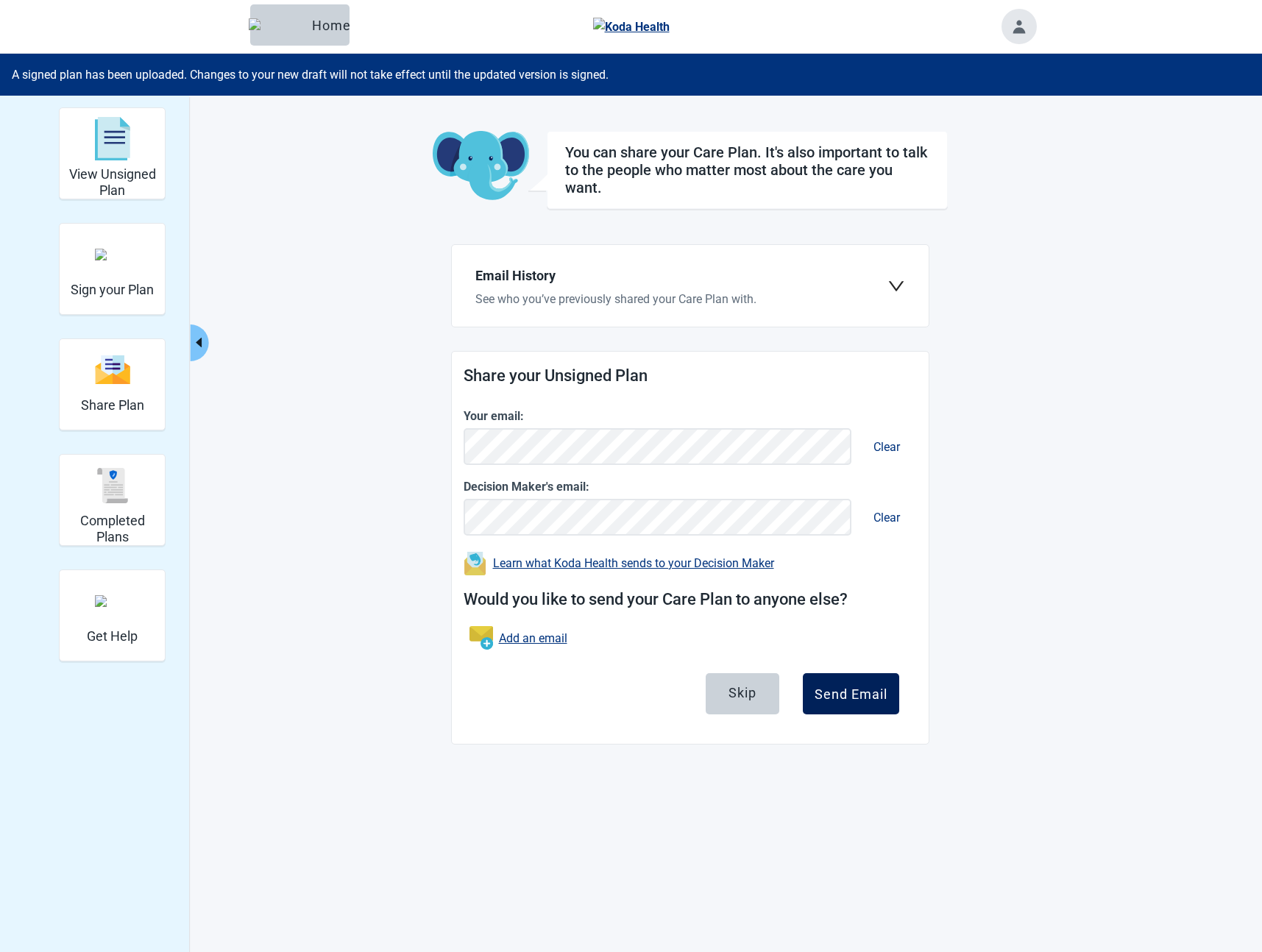click on "Send Email" at bounding box center [851, 694] 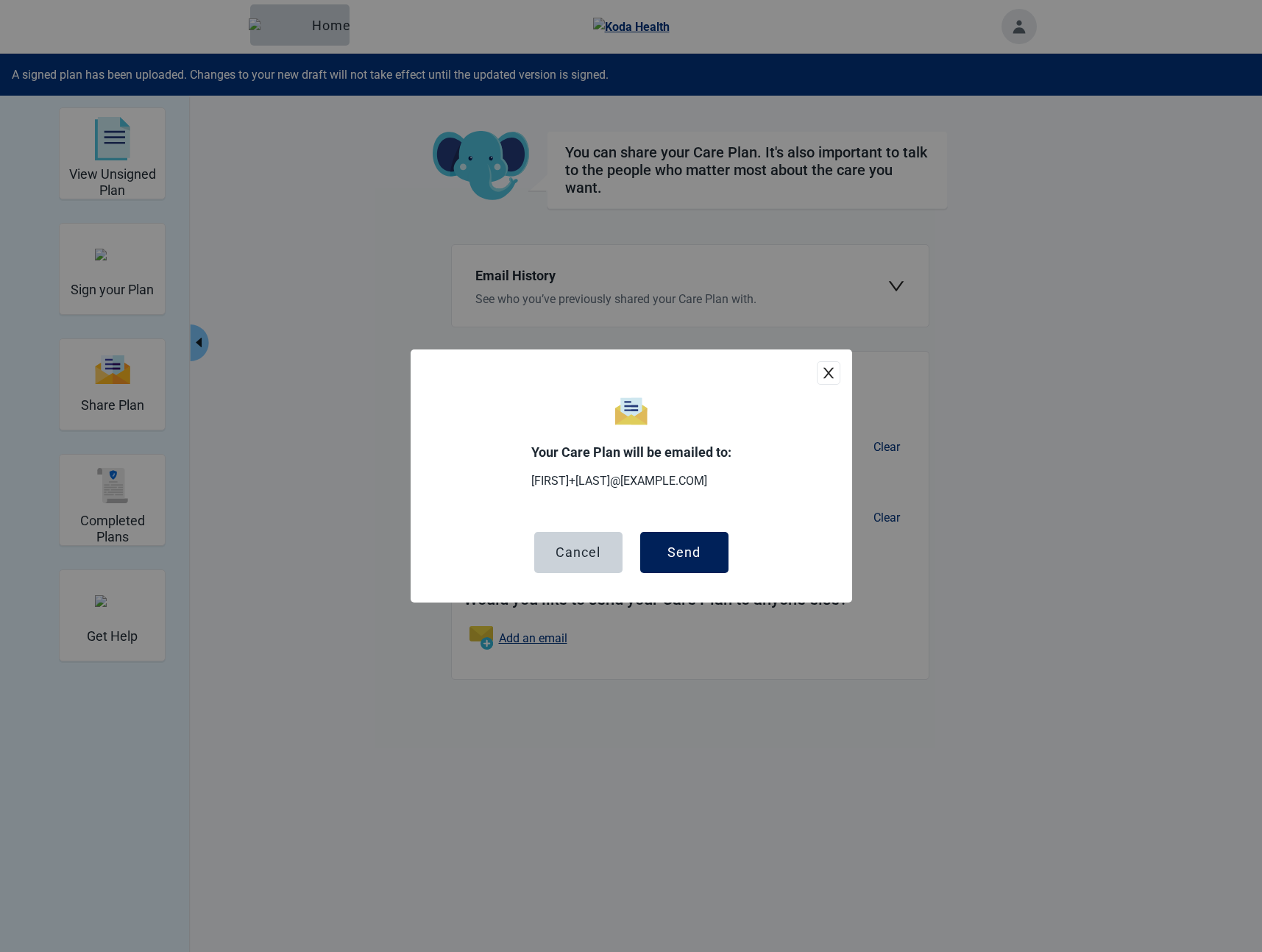 click on "Send" at bounding box center (684, 553) 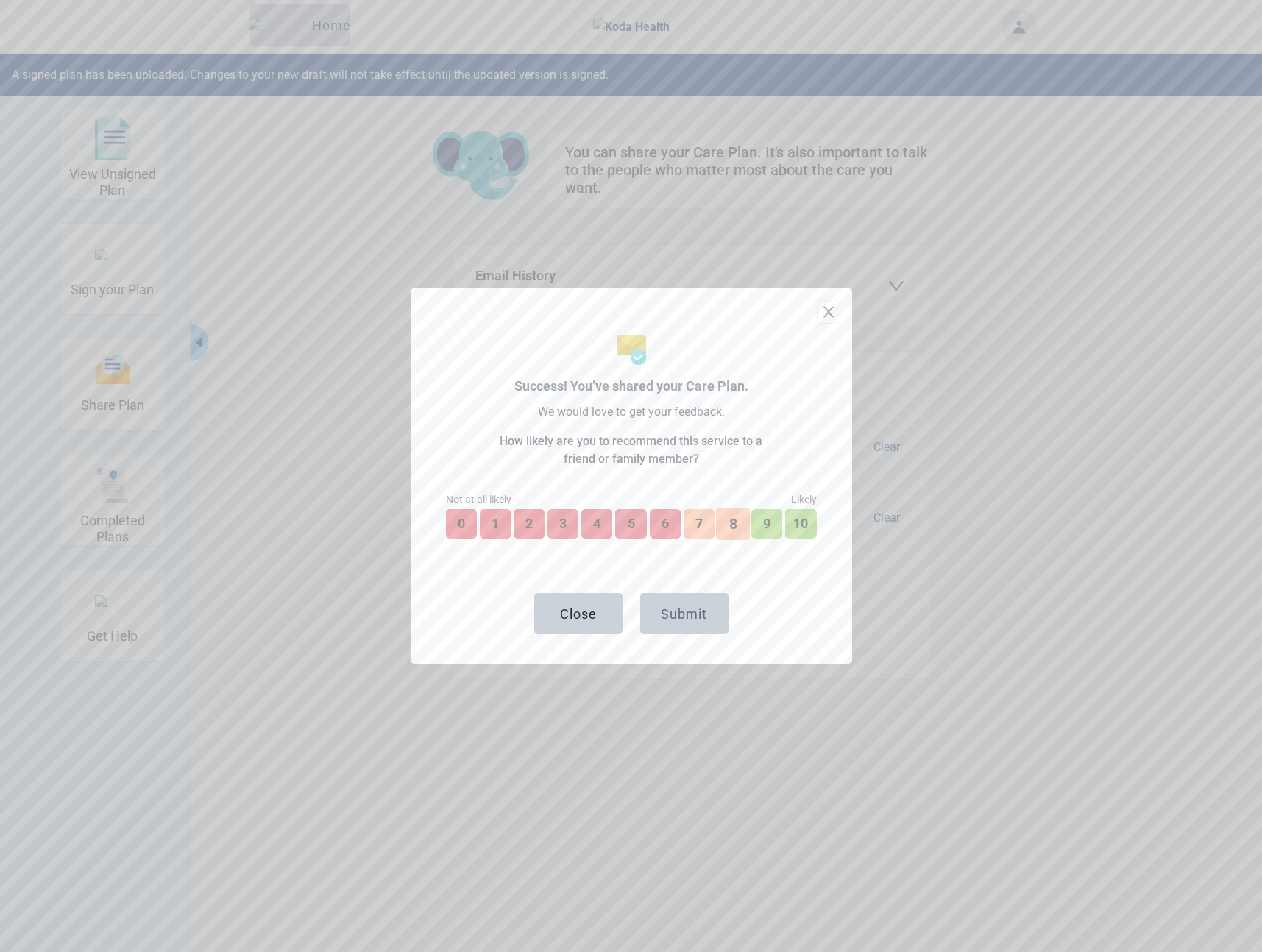 click on "8" at bounding box center [733, 524] 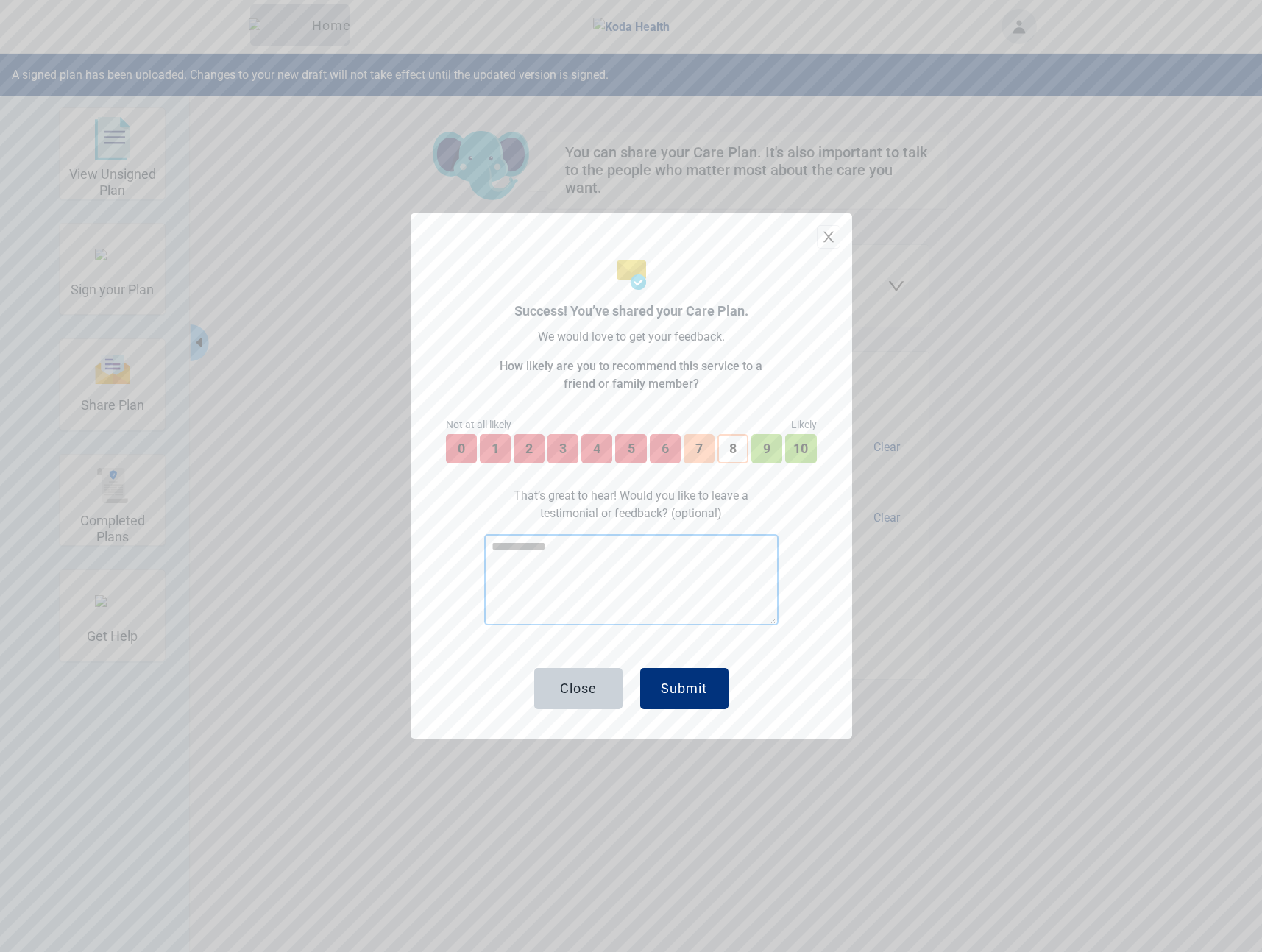 click at bounding box center (631, 580) 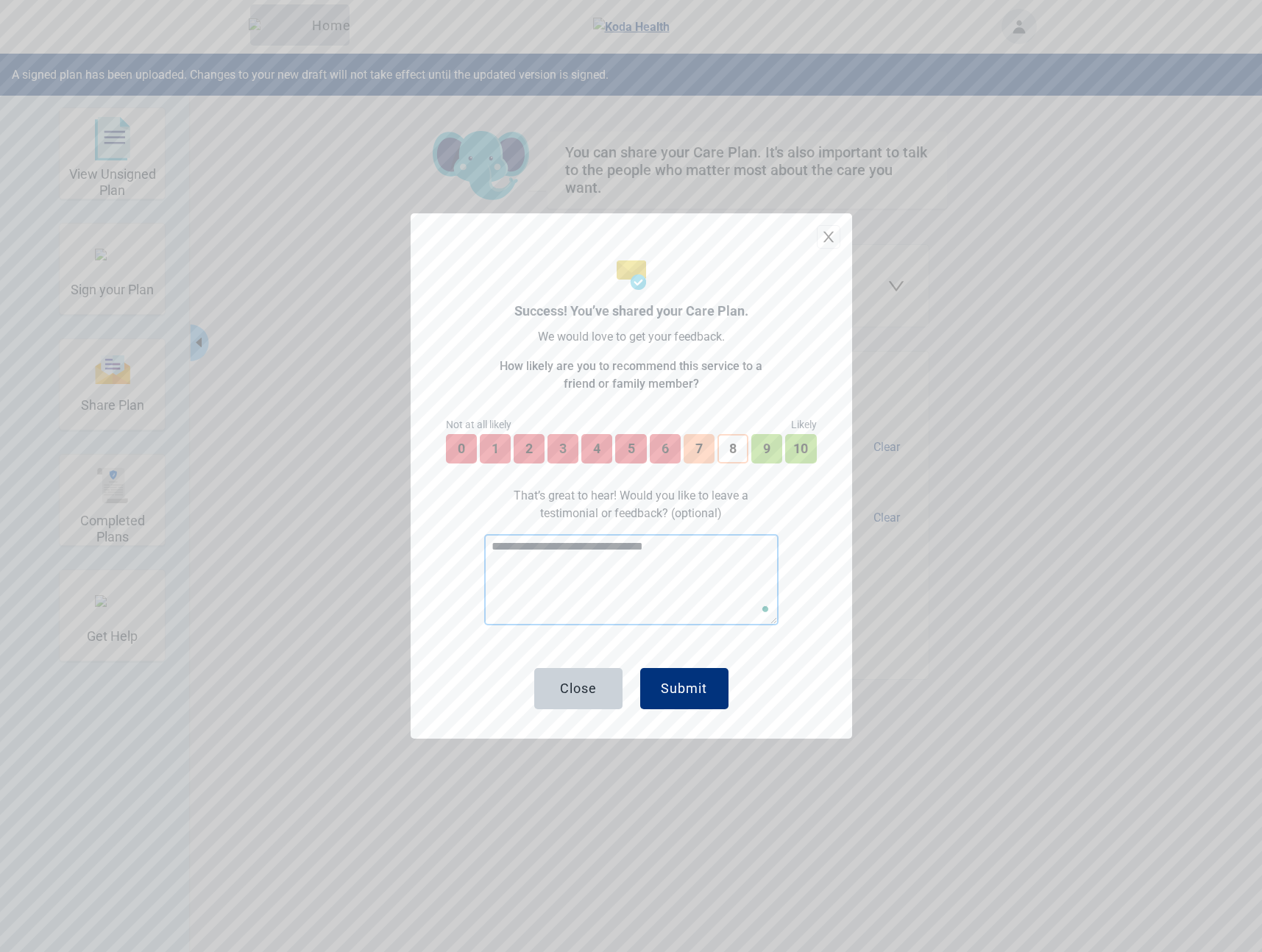 paste on "**********" 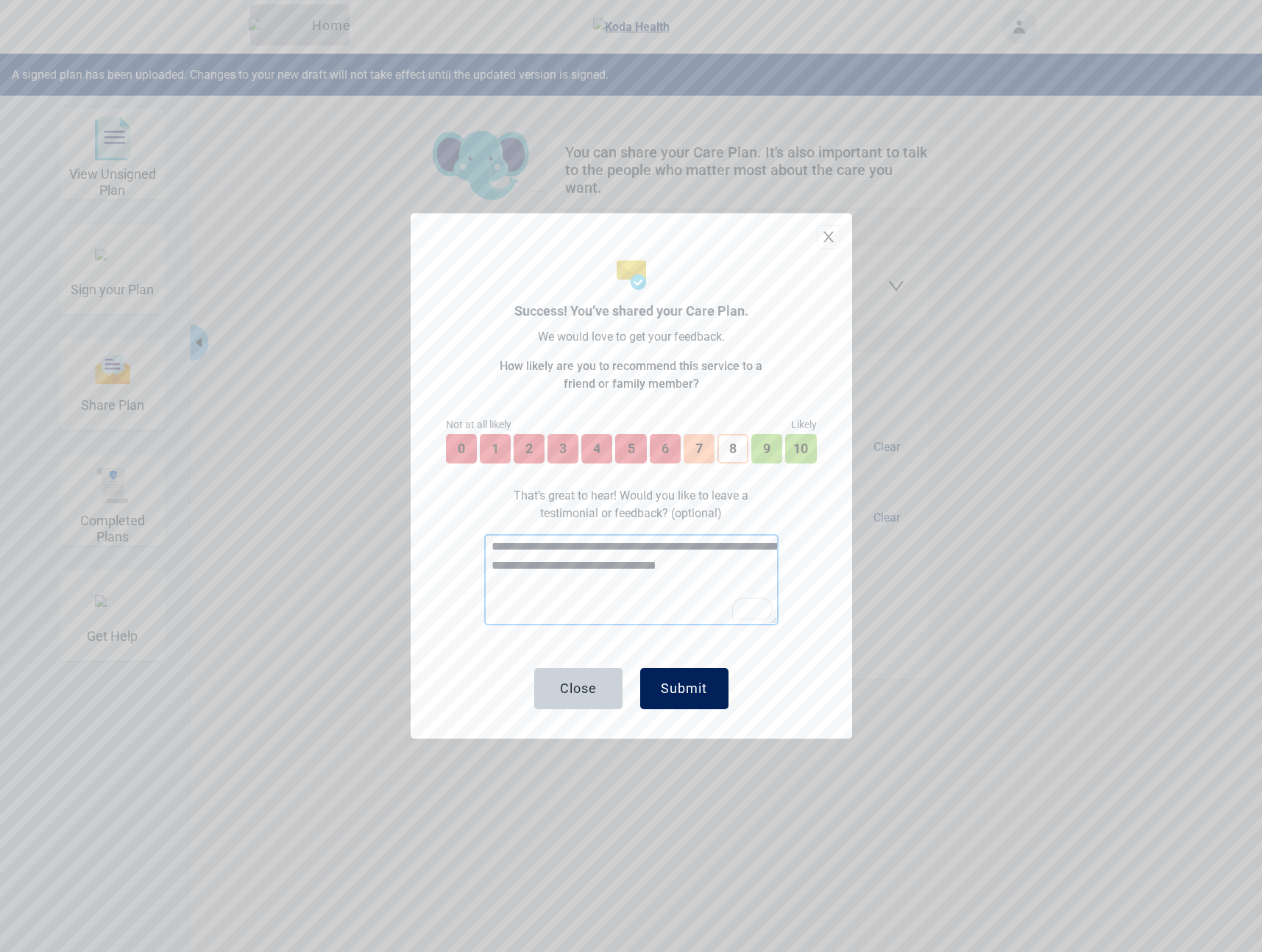 type on "**********" 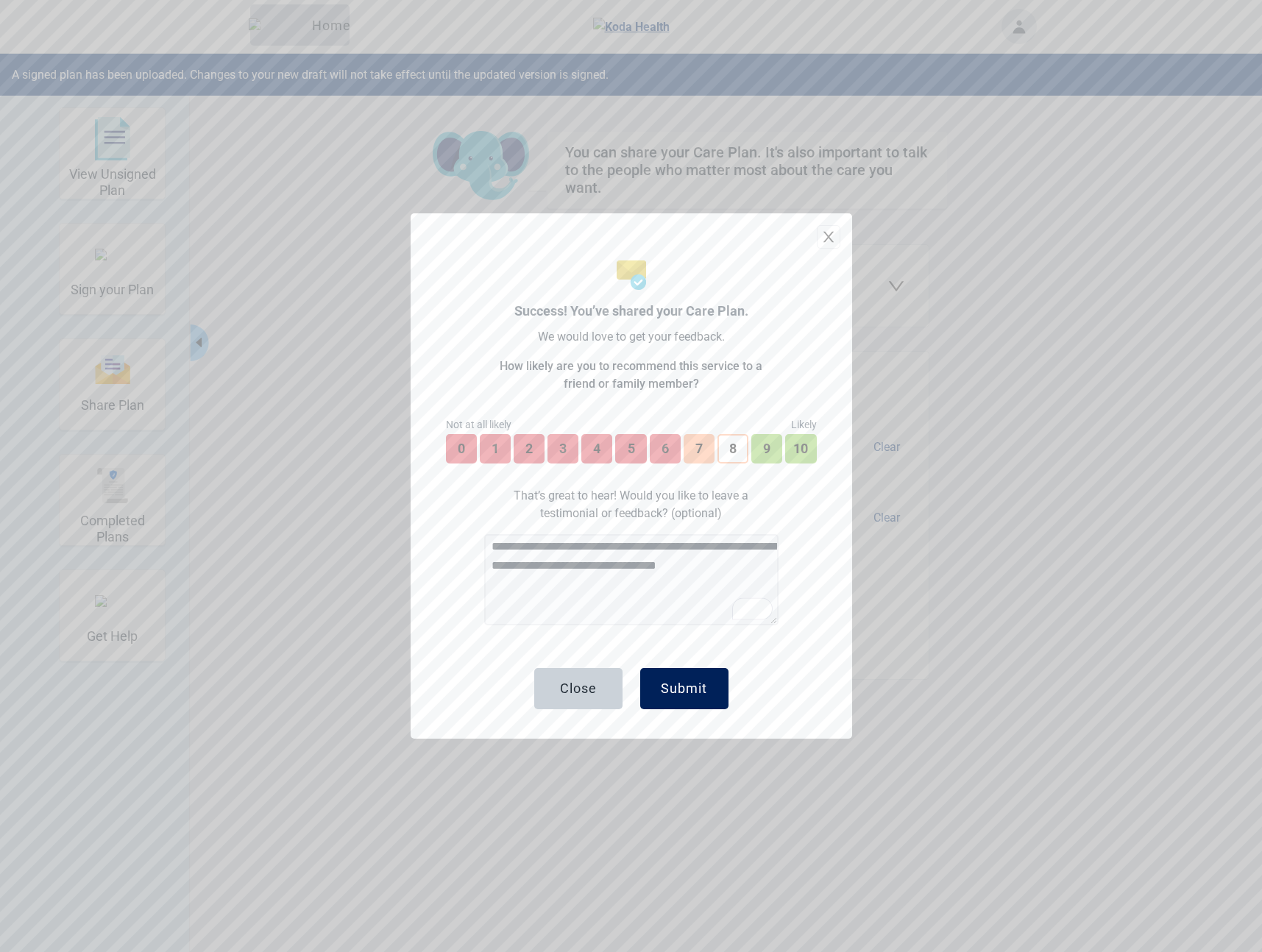 click on "Submit" at bounding box center (684, 689) 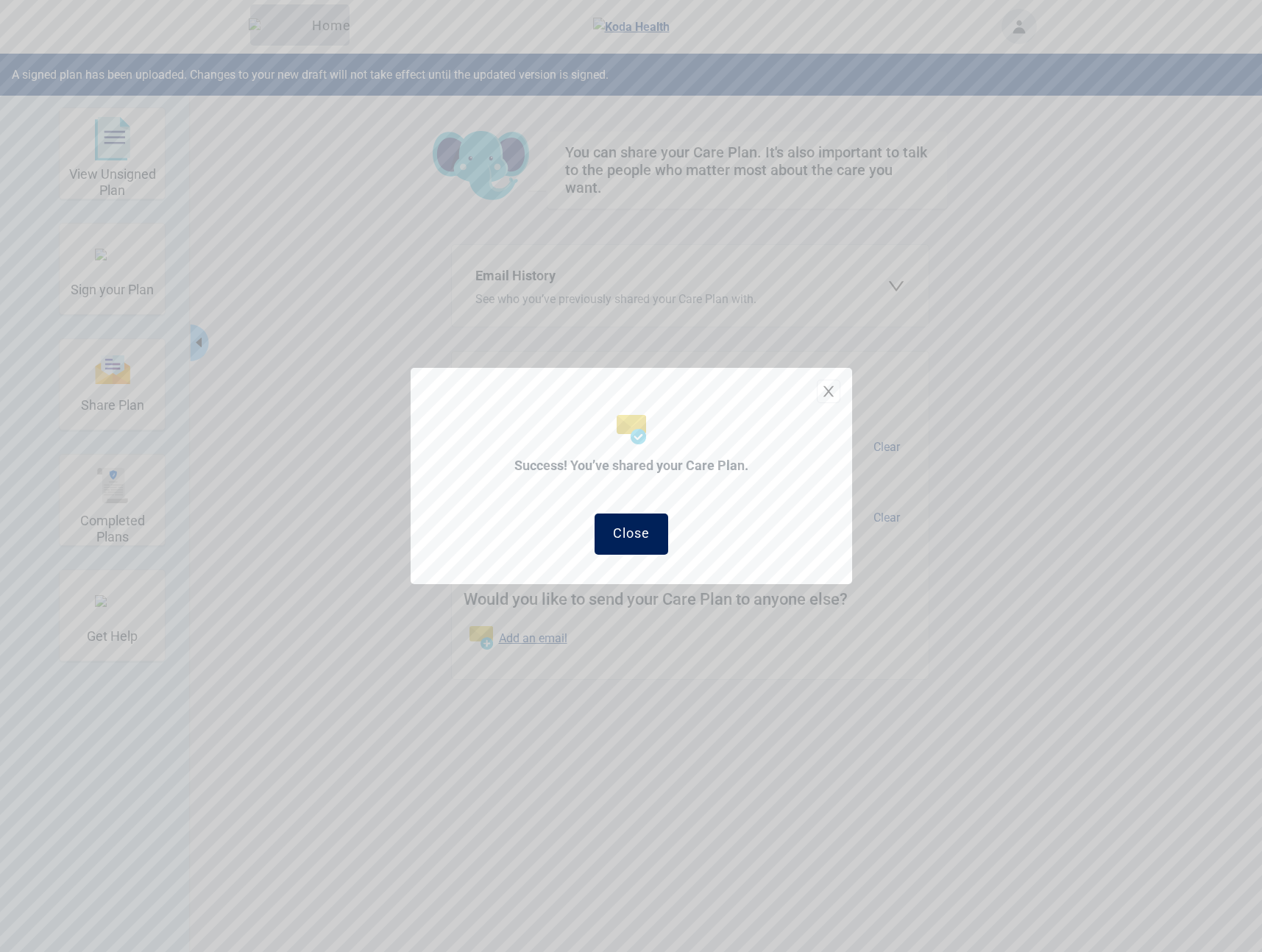click on "Close" at bounding box center (631, 533) 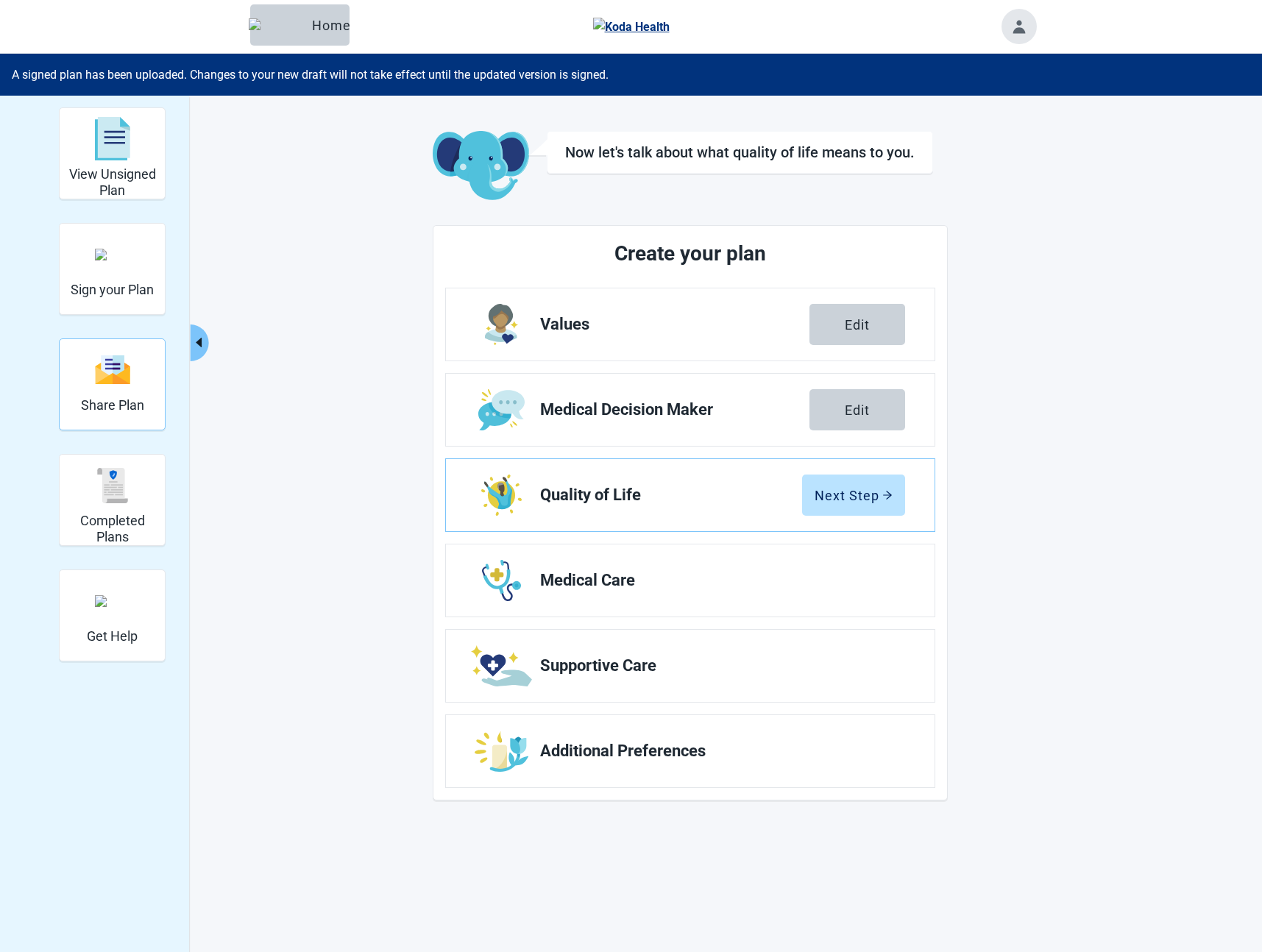 click at bounding box center [113, 369] 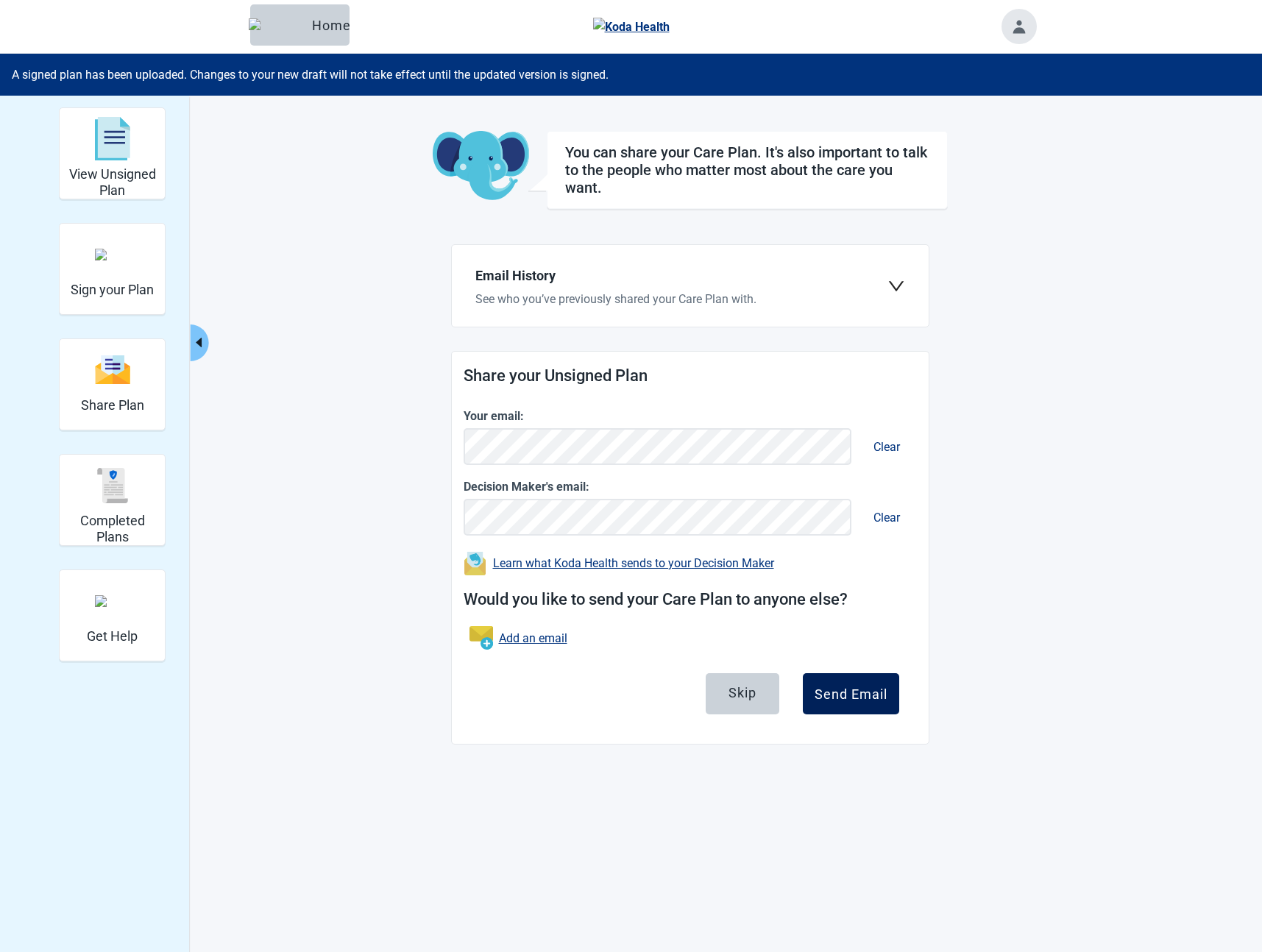 click on "Send Email" at bounding box center [851, 694] 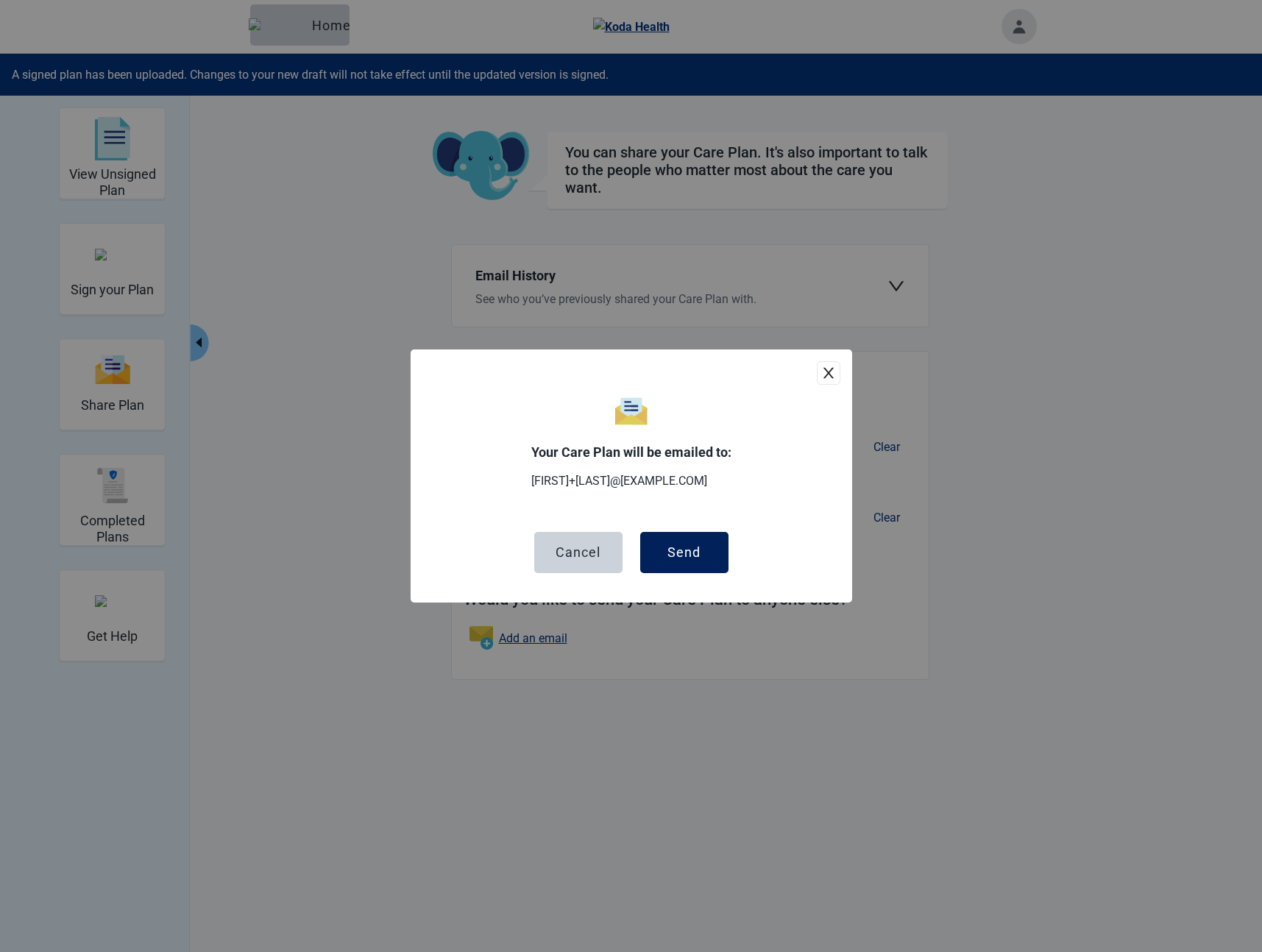 click on "Send" at bounding box center (684, 553) 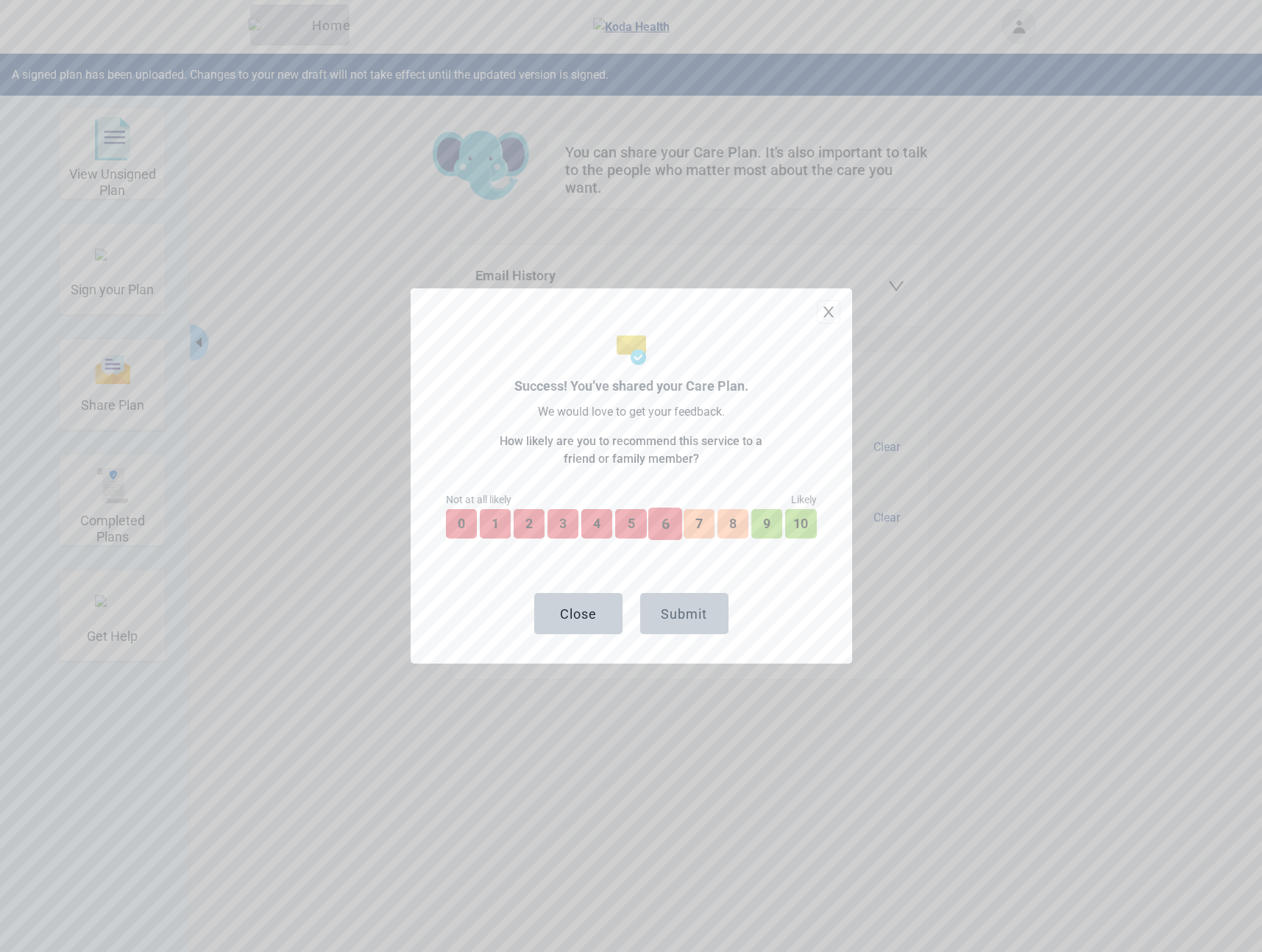 click on "6" at bounding box center (665, 524) 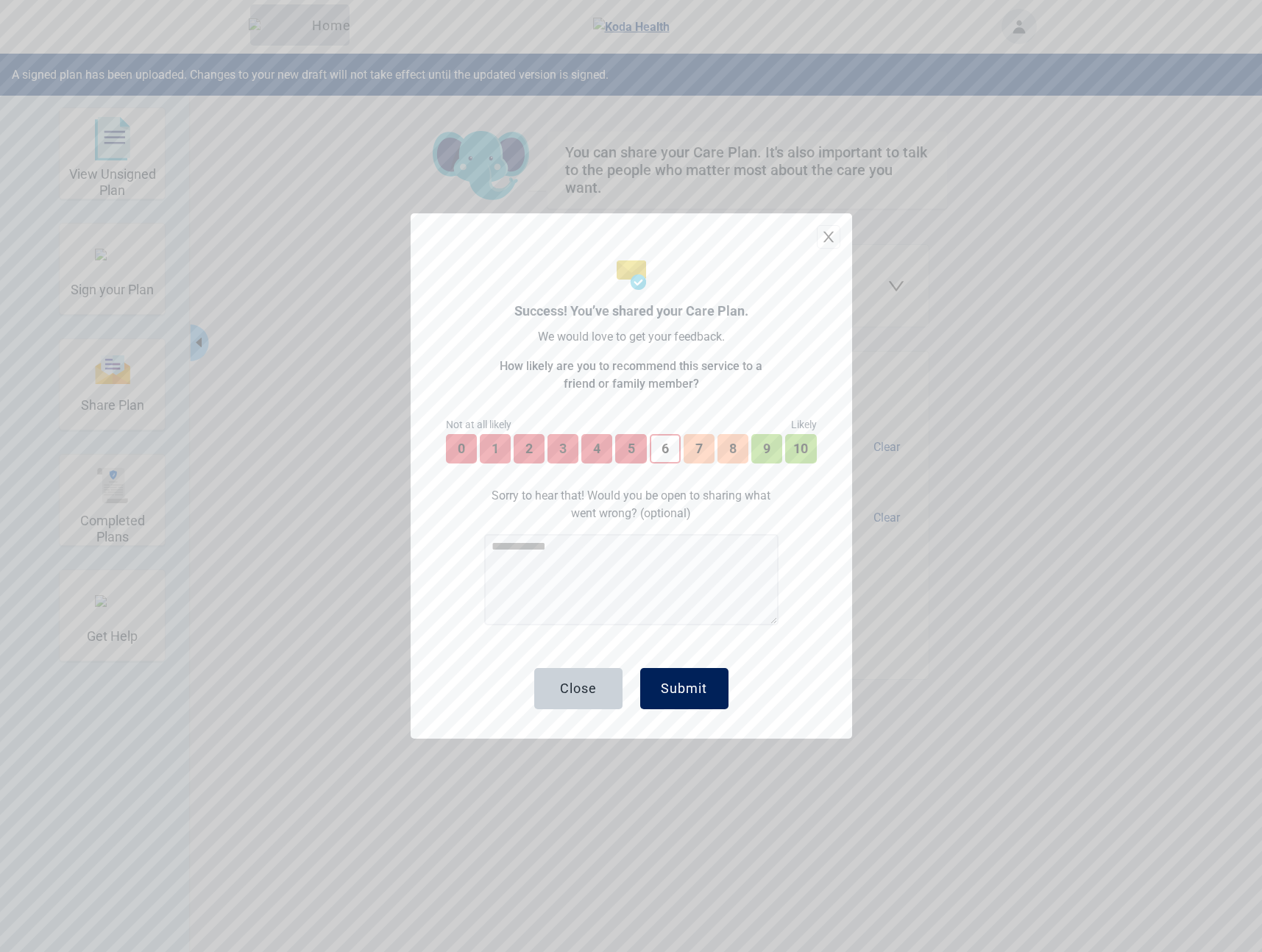 click on "Submit" at bounding box center [684, 689] 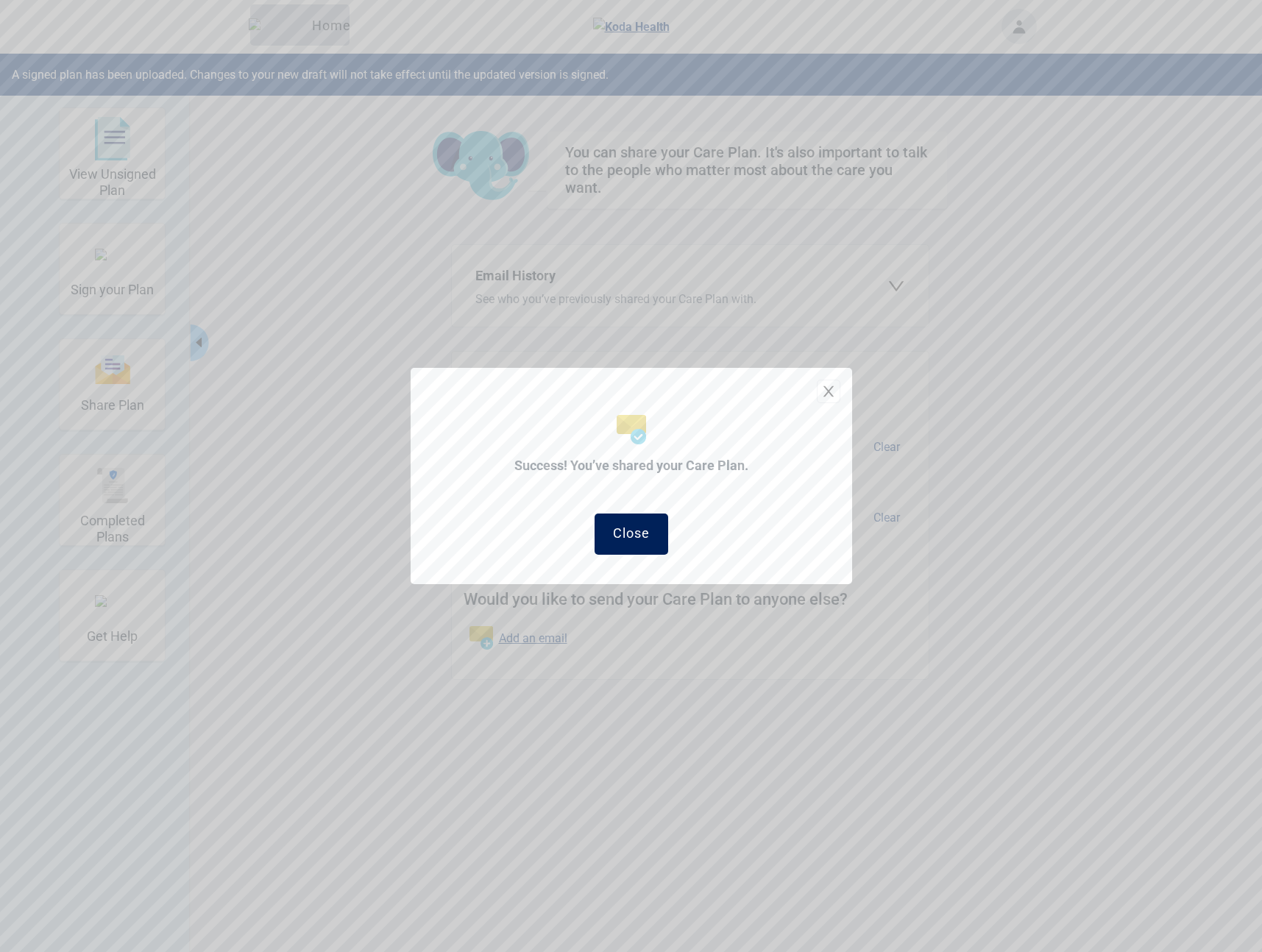 click on "Close" at bounding box center (631, 534) 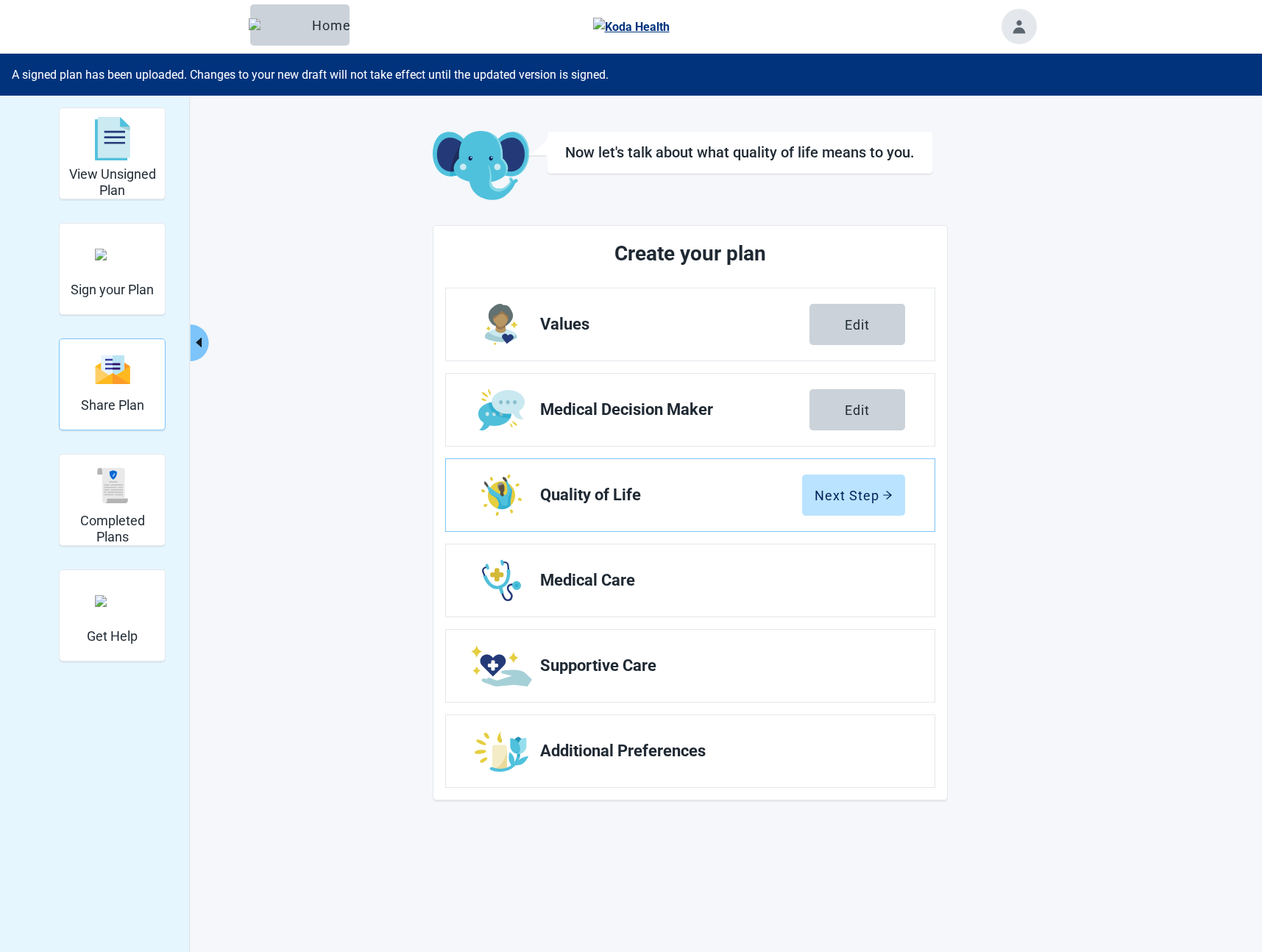 click on "Share Plan" at bounding box center (112, 384) 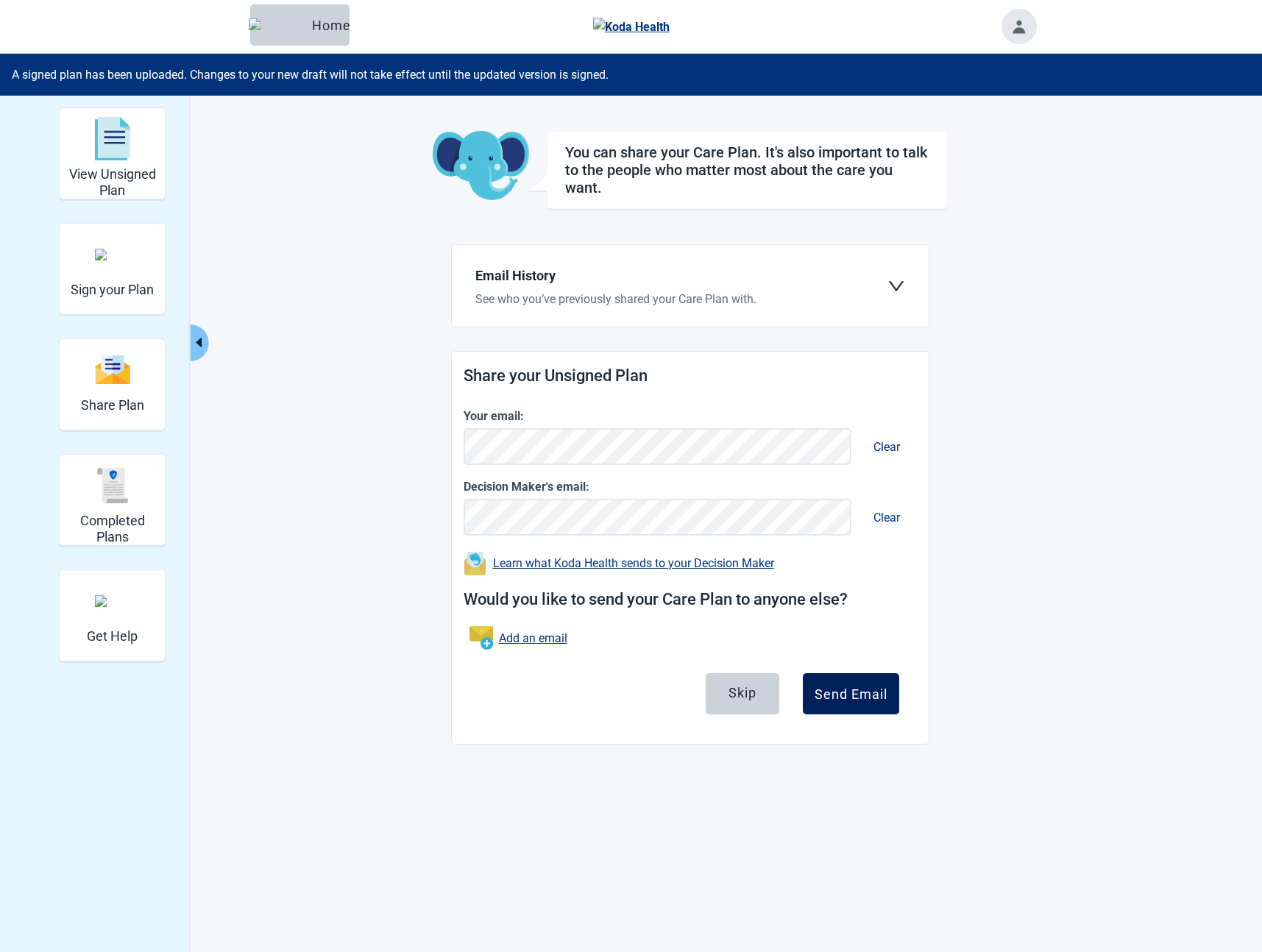 click on "Send Email" at bounding box center [851, 694] 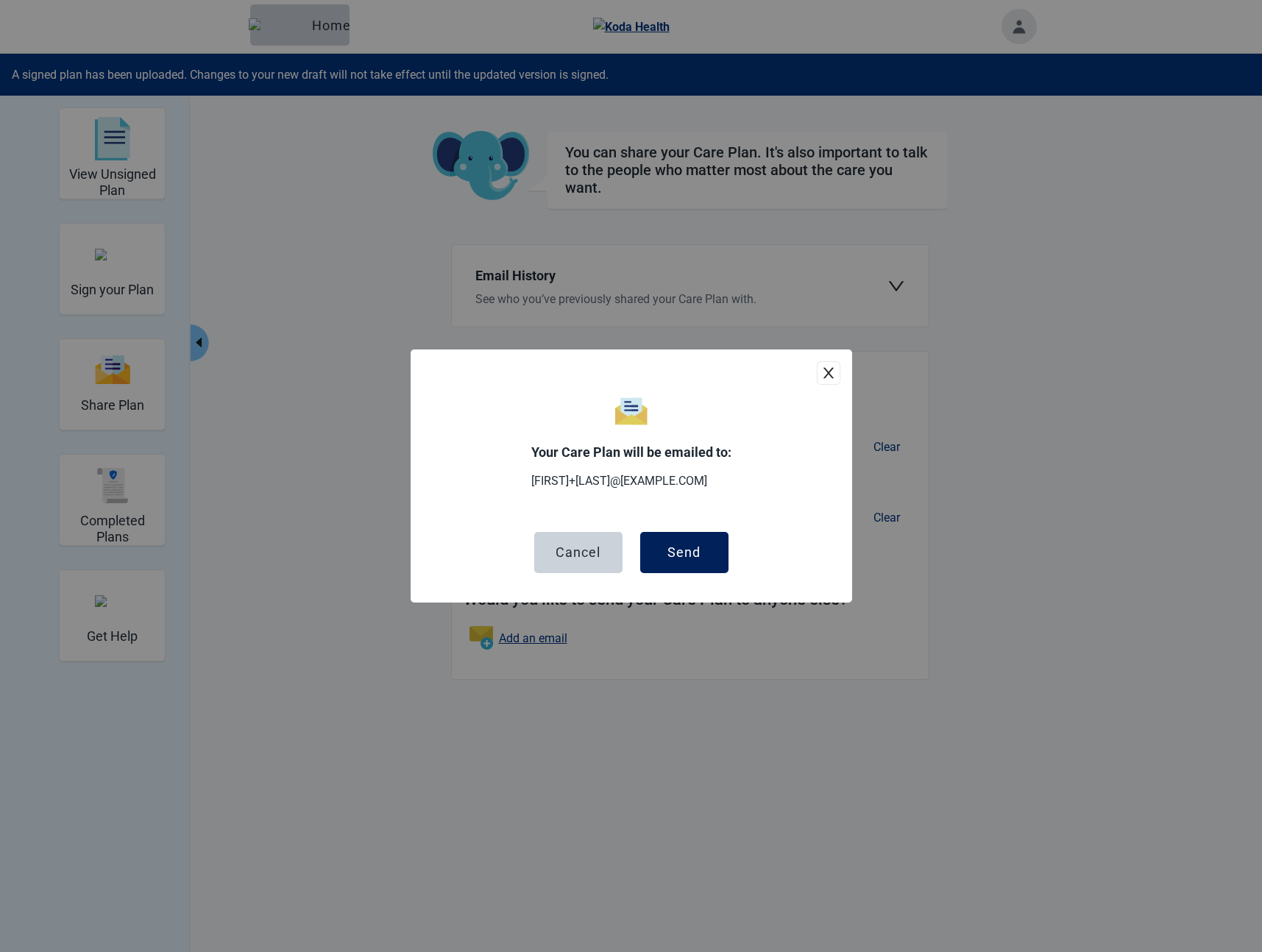 click on "Send" at bounding box center (684, 553) 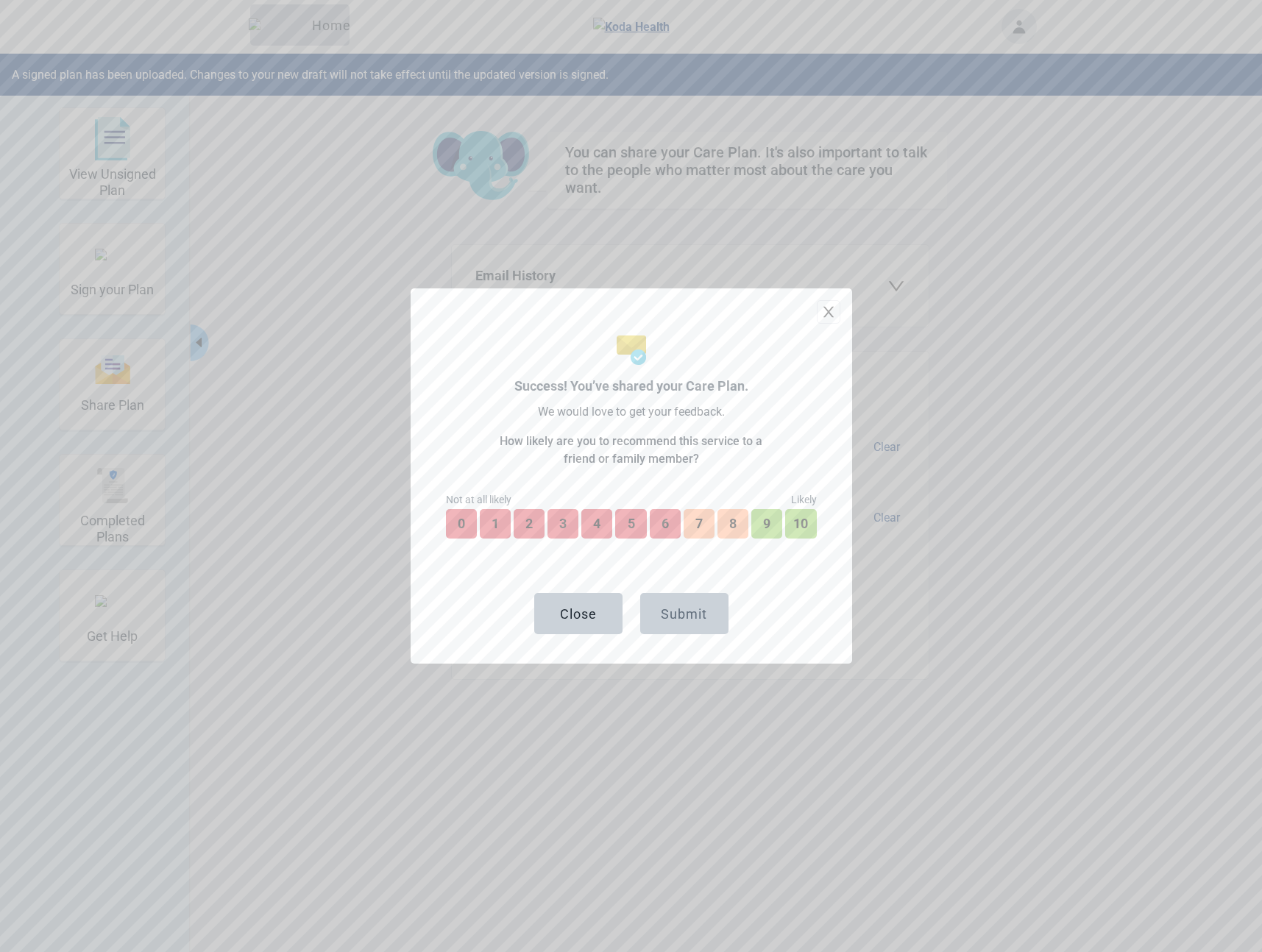 click on "We would love to get your feedback." at bounding box center [631, 412] 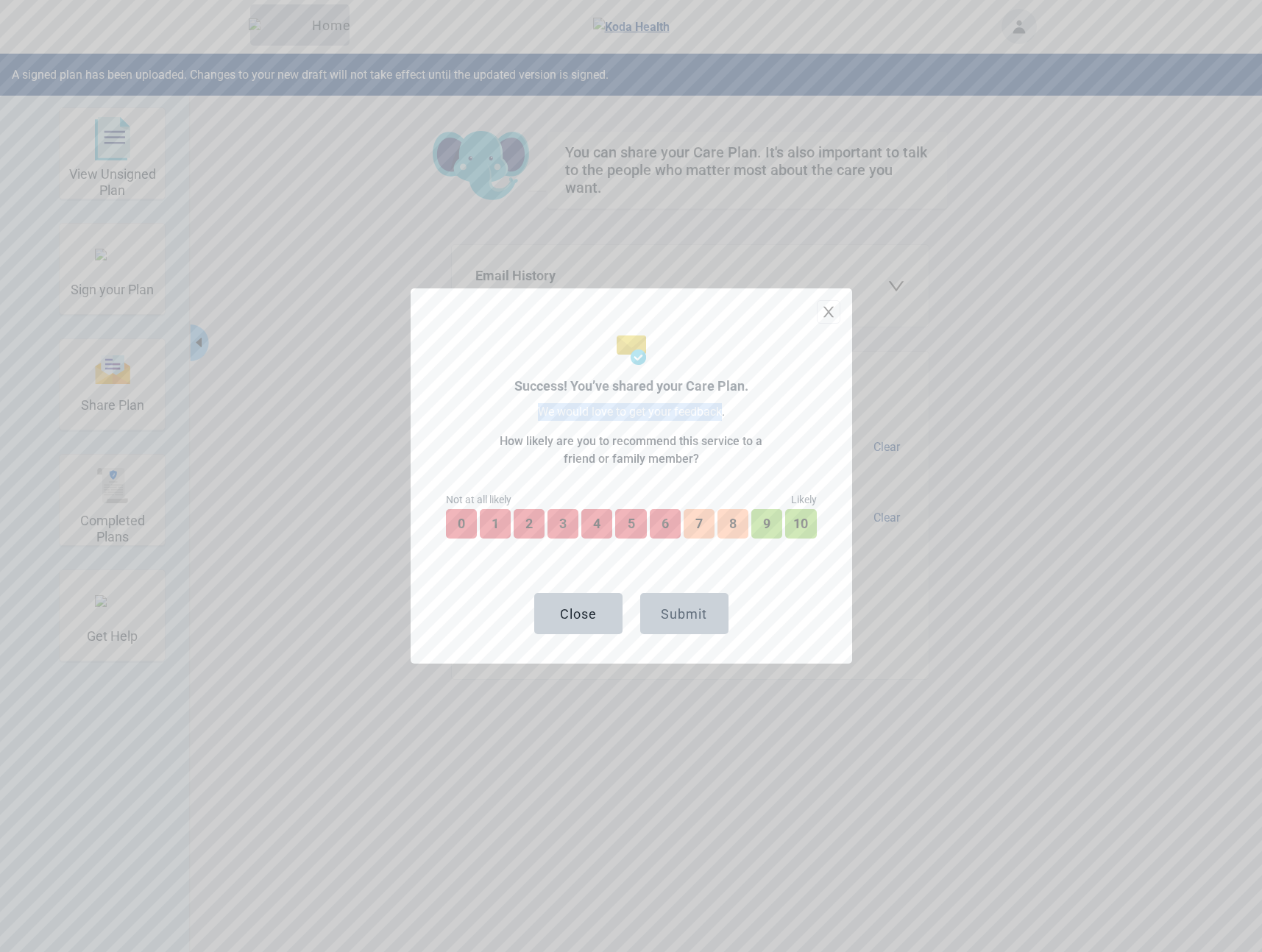 drag, startPoint x: 542, startPoint y: 413, endPoint x: 691, endPoint y: 412, distance: 149.00336 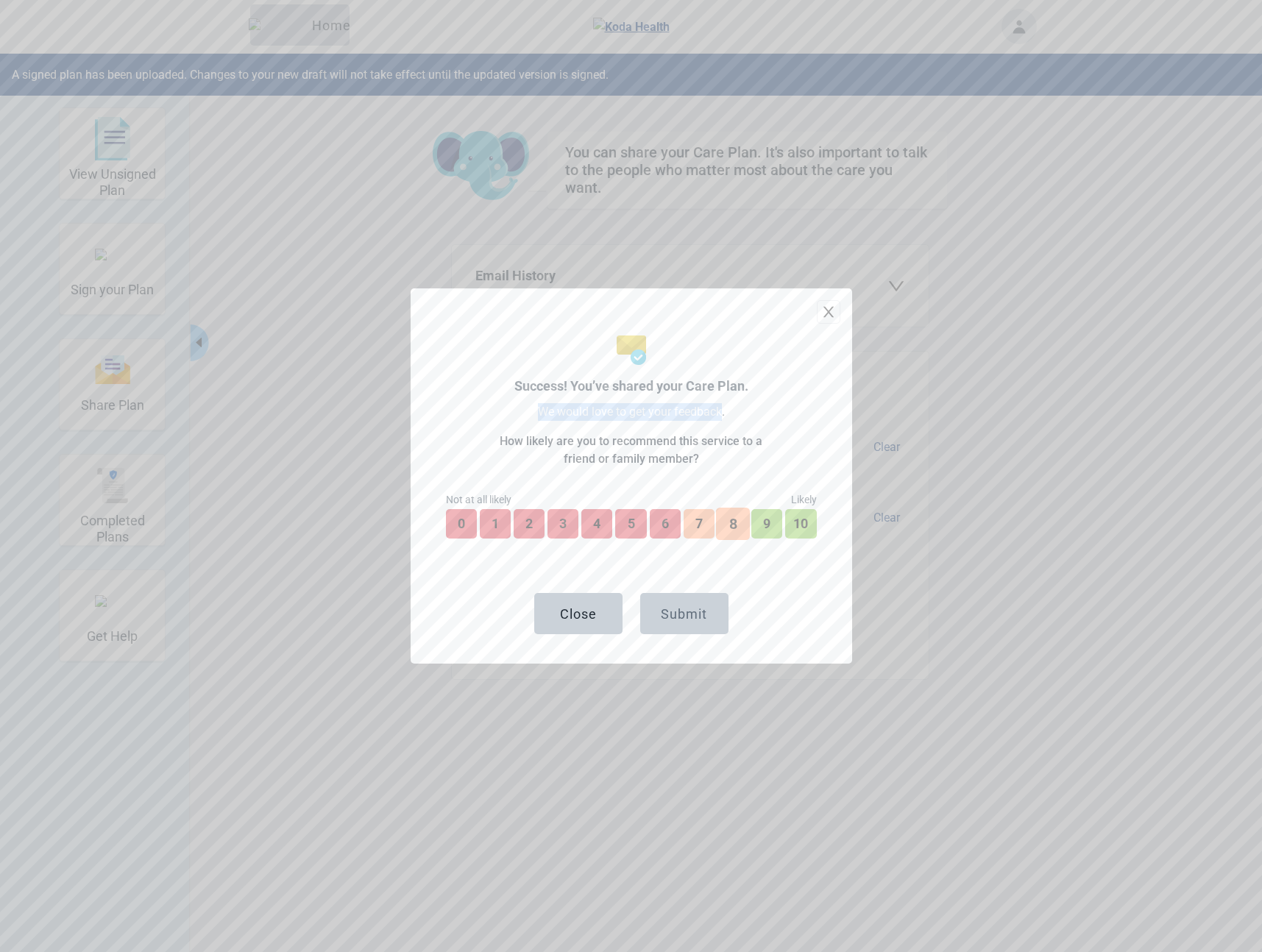 click on "8" at bounding box center (733, 524) 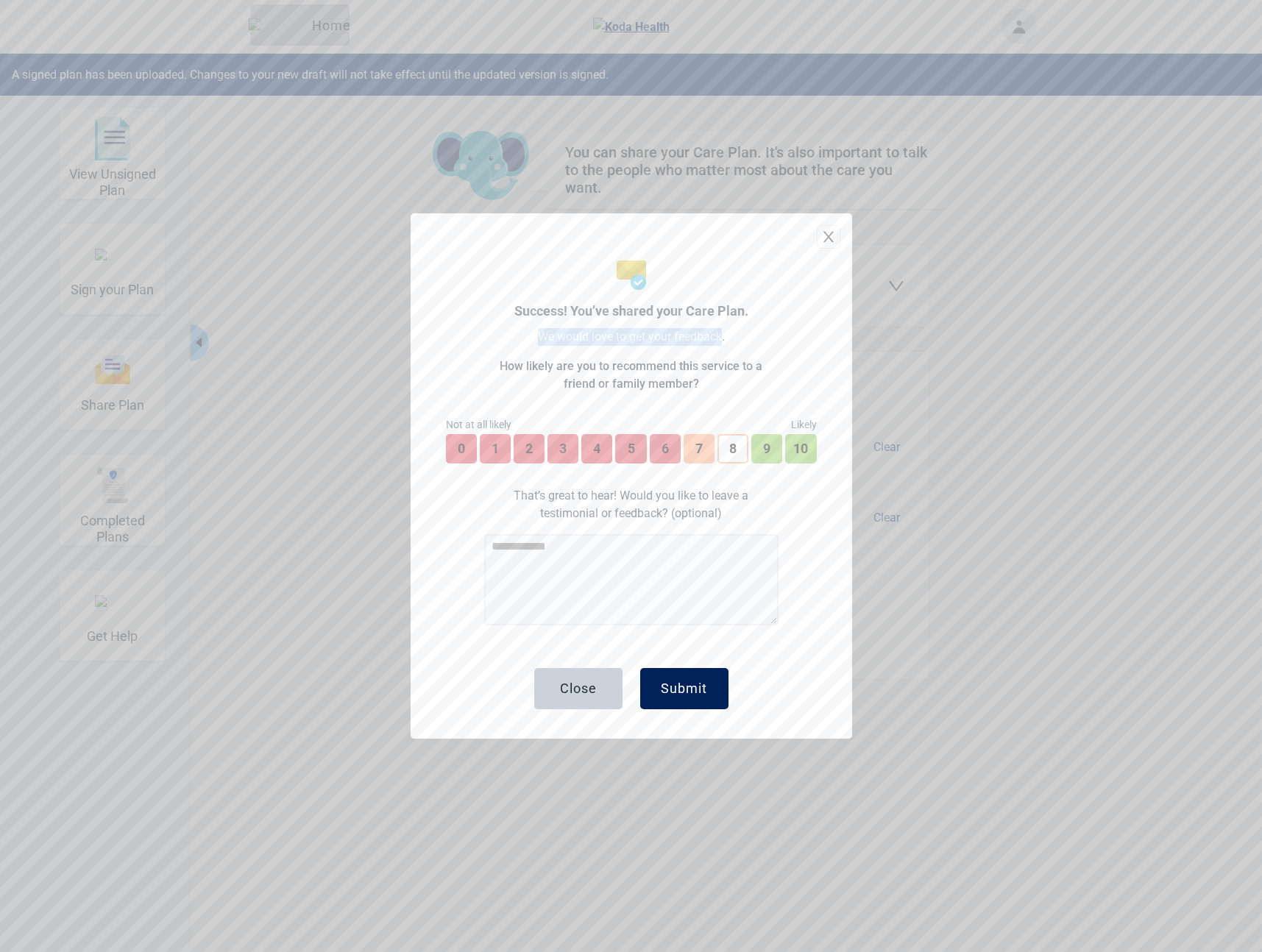 click on "Submit" at bounding box center [684, 689] 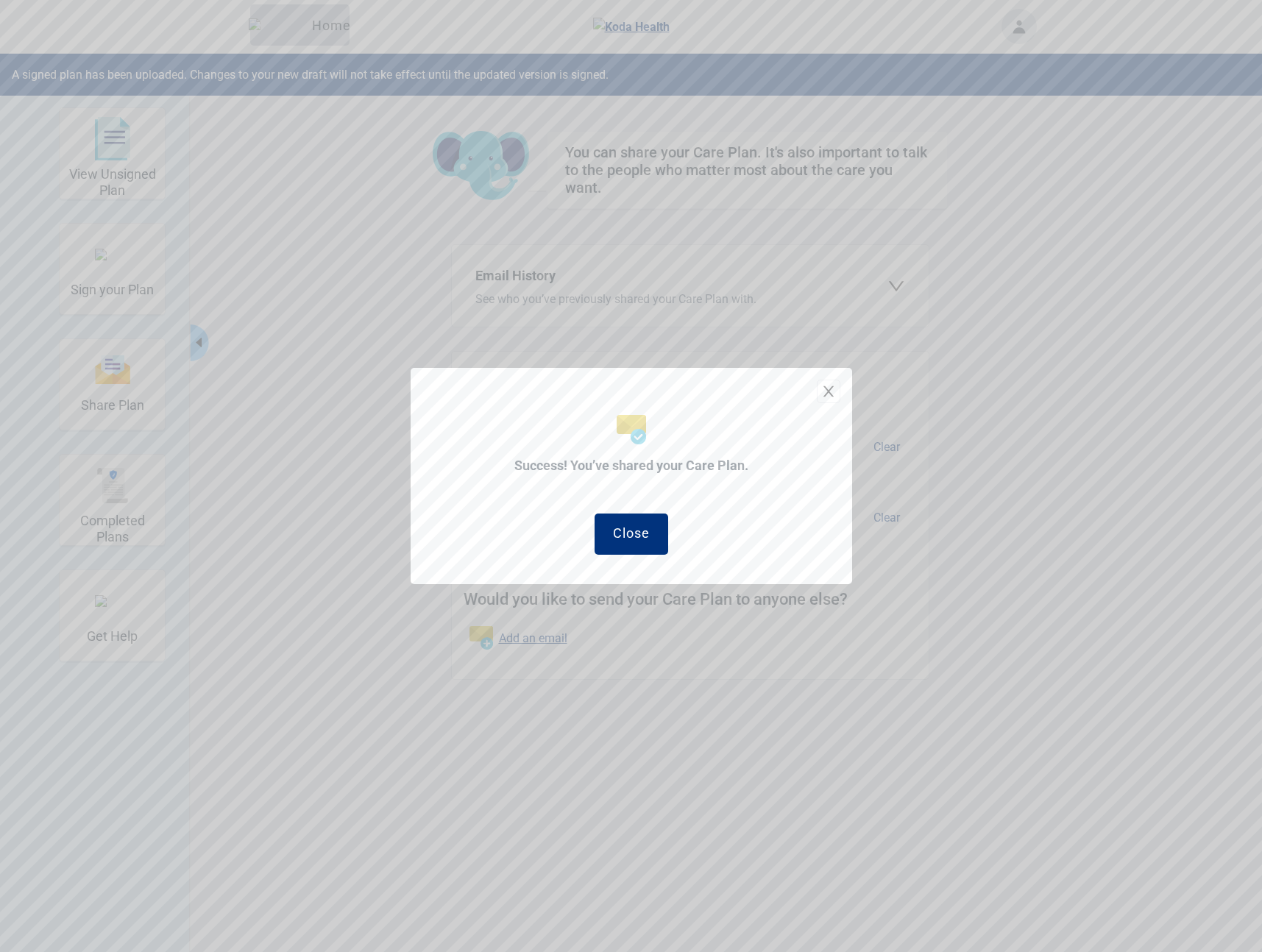 click on "Success! You’ve shared your Care Plan." at bounding box center (631, 466) 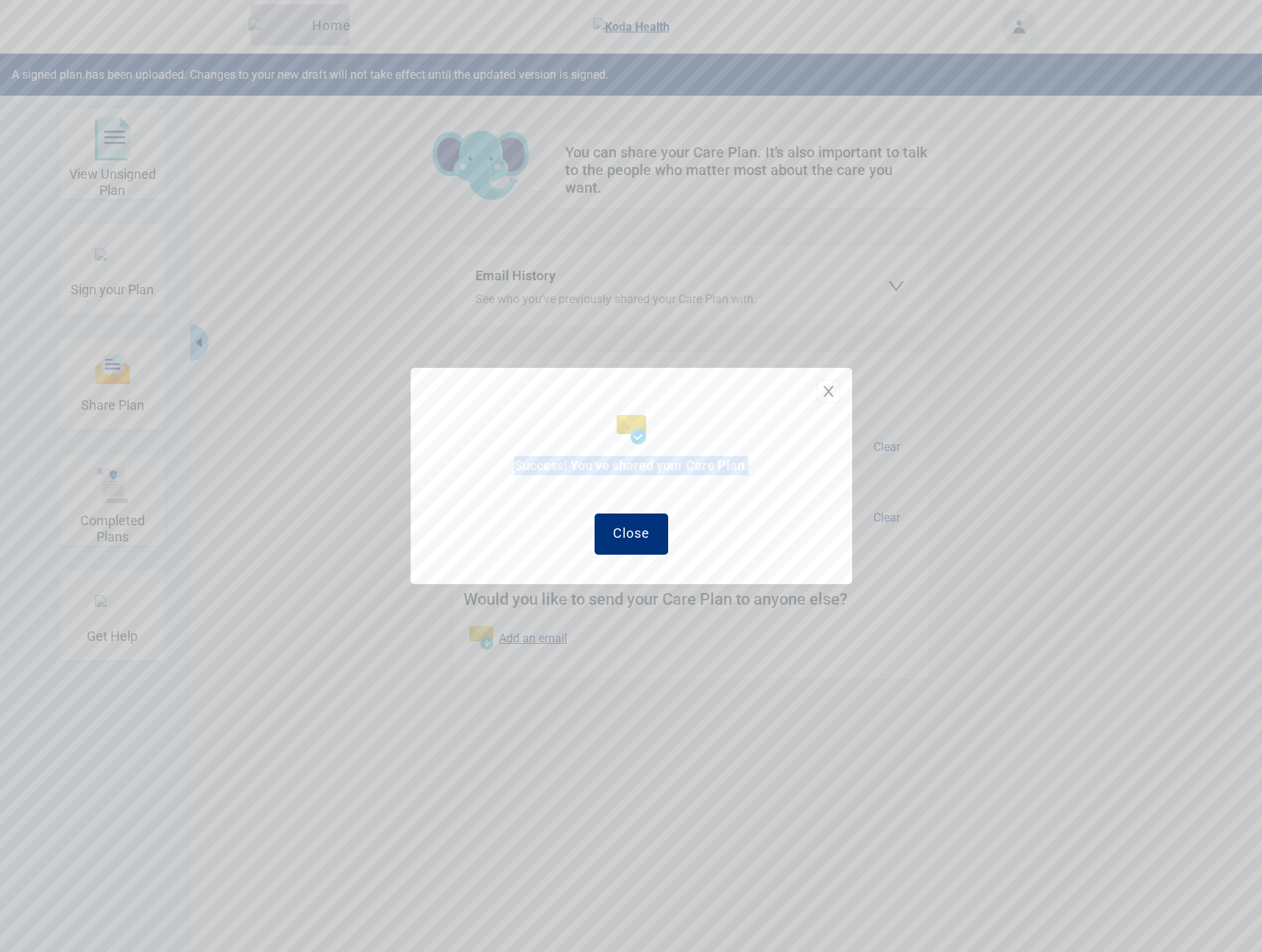 drag, startPoint x: 546, startPoint y: 466, endPoint x: 760, endPoint y: 467, distance: 214.00234 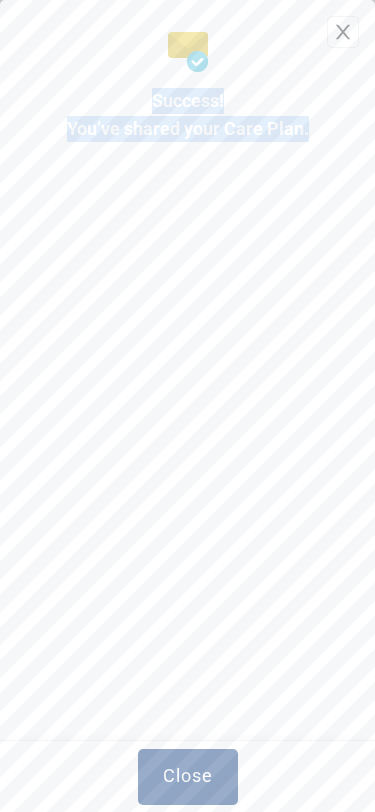 click on "Success! You’ve shared your Care Plan. Close" at bounding box center [187, 406] 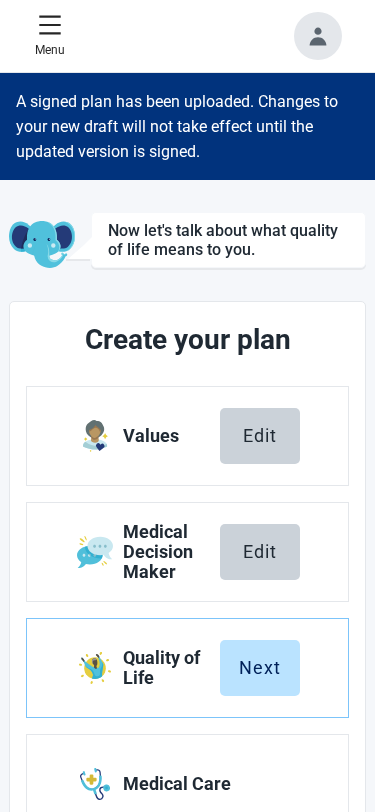 click 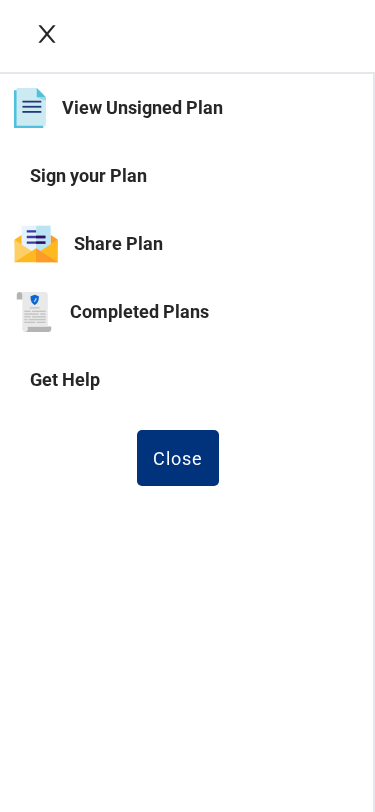 click on "Share Plan" at bounding box center [186, 244] 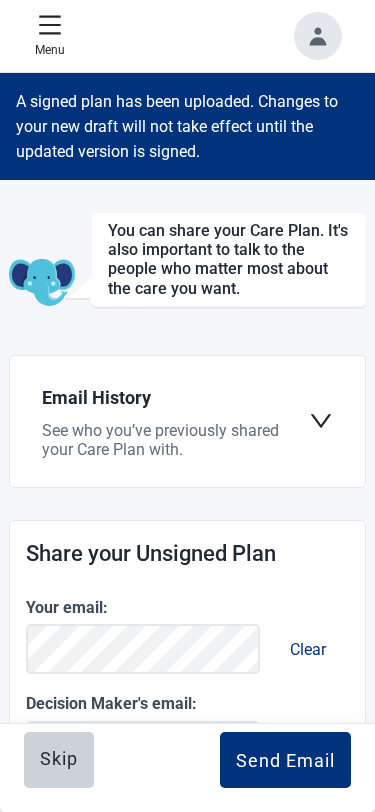 scroll, scrollTop: 272, scrollLeft: 0, axis: vertical 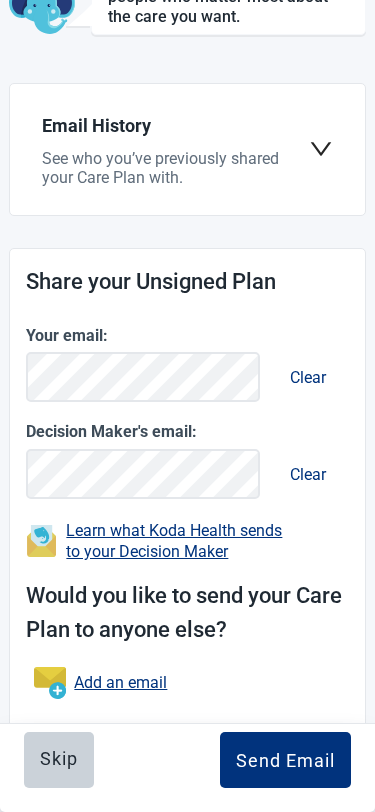 click on "Send Email" at bounding box center [285, 760] 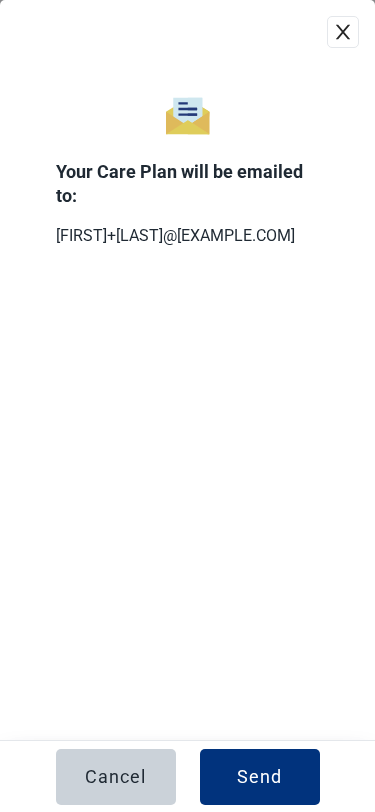 click on "Send" at bounding box center (260, 777) 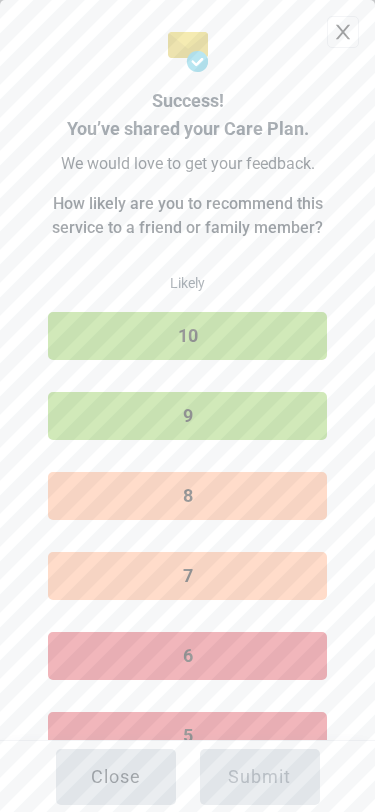 click on "Close" at bounding box center [116, 777] 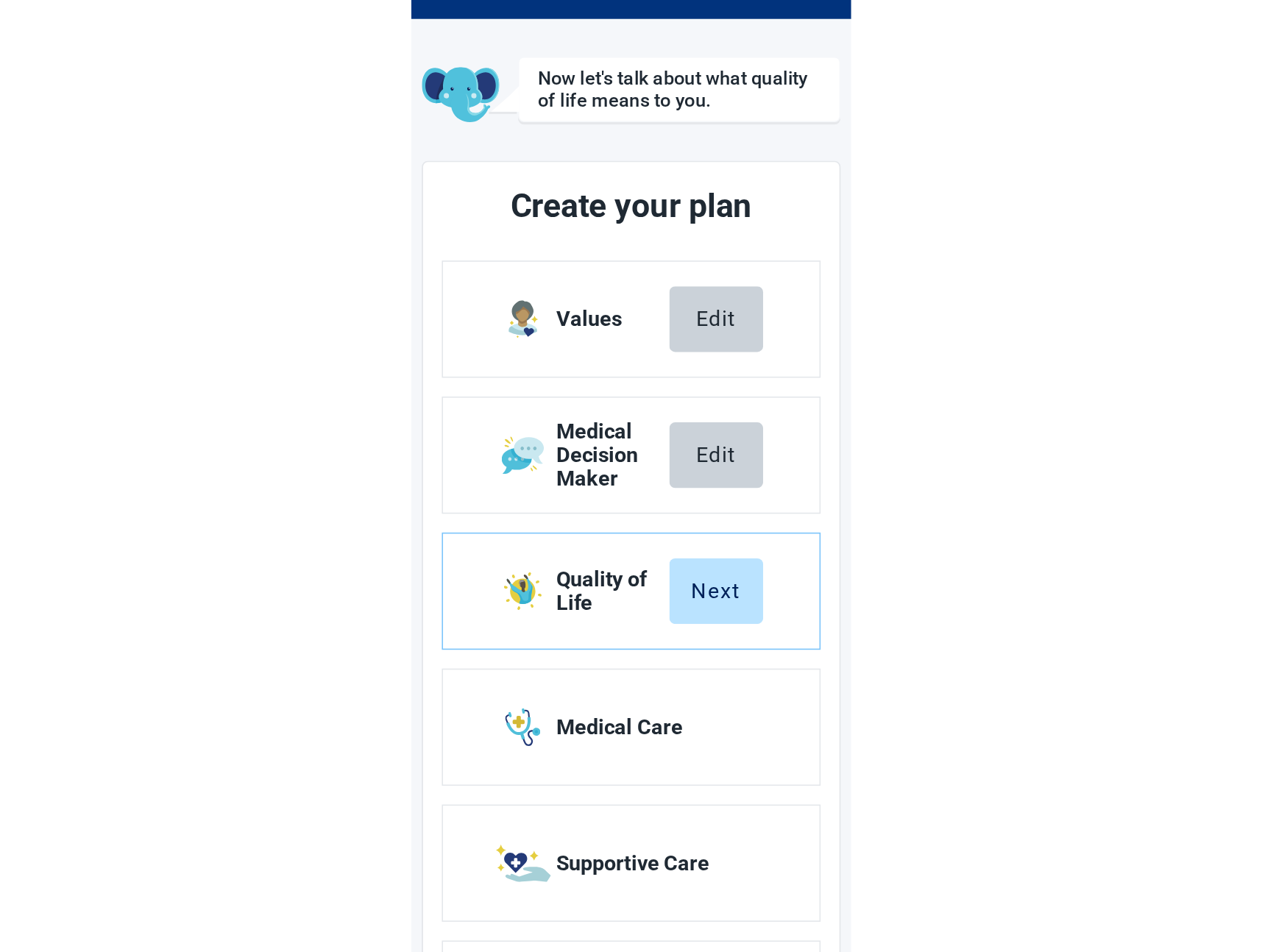 scroll, scrollTop: 0, scrollLeft: 0, axis: both 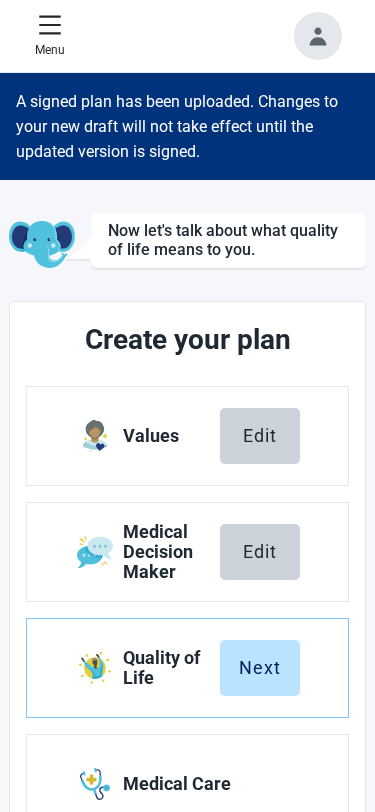 click 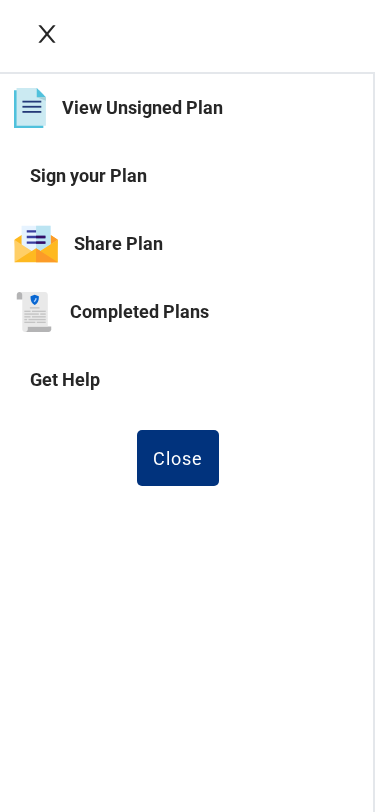 click on "Share Plan" at bounding box center (186, 244) 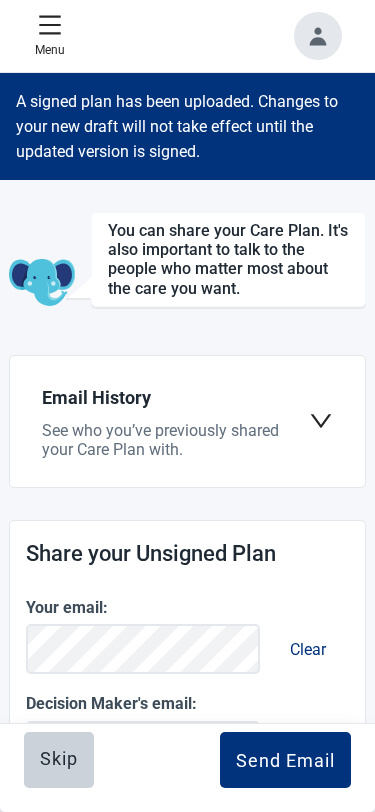 click on "Send Email" at bounding box center [285, 760] 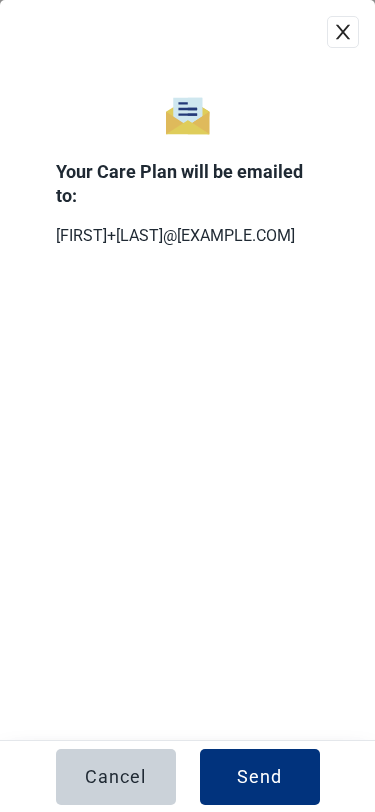 click on "Send" at bounding box center (260, 777) 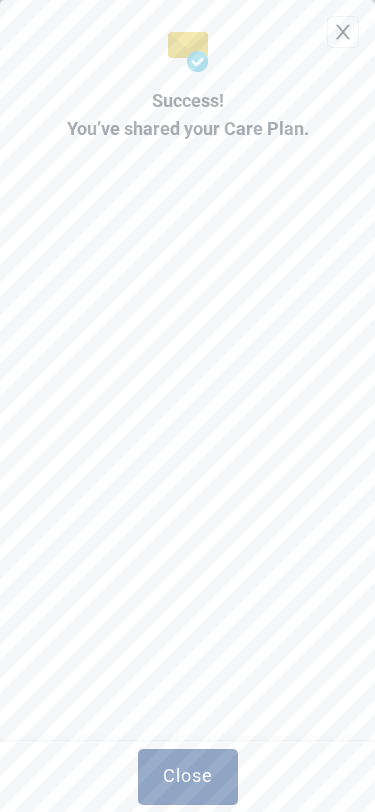 click on "Close" at bounding box center (188, 775) 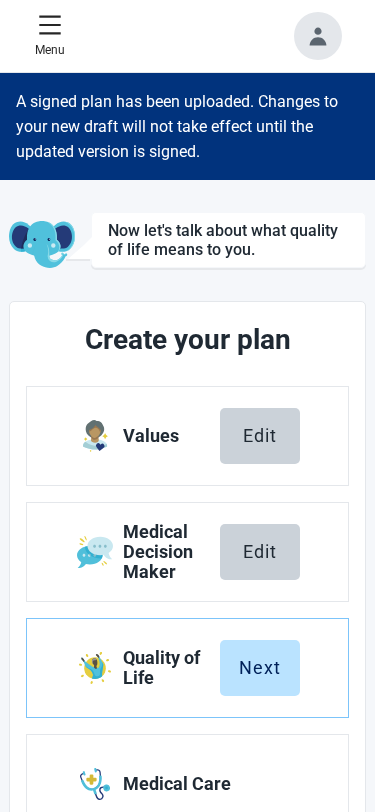 click on "Menu" at bounding box center (50, 36) 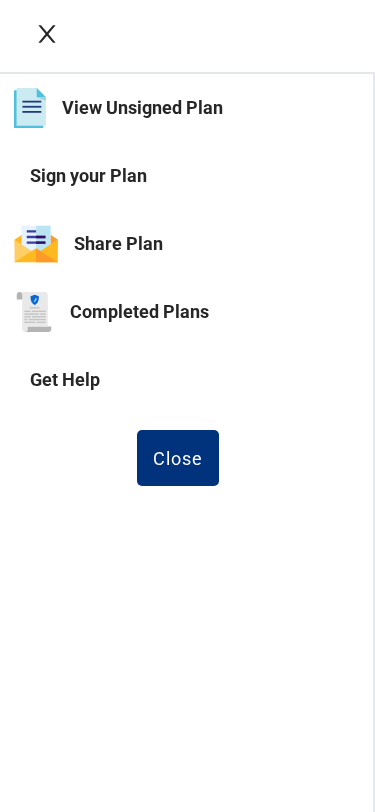 click on "Share Plan" at bounding box center [186, 244] 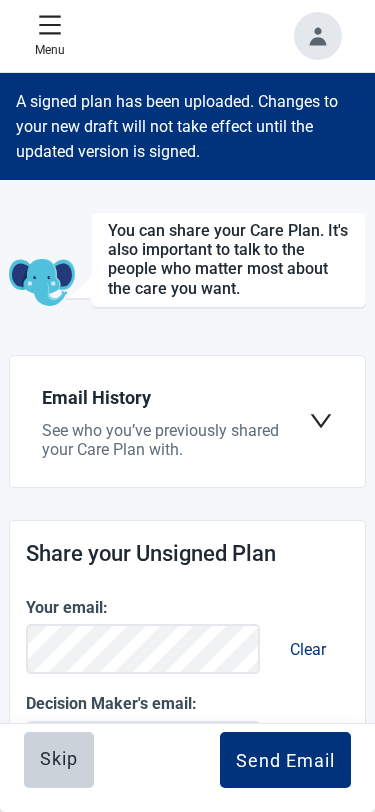 click on "Send Email" at bounding box center [285, 760] 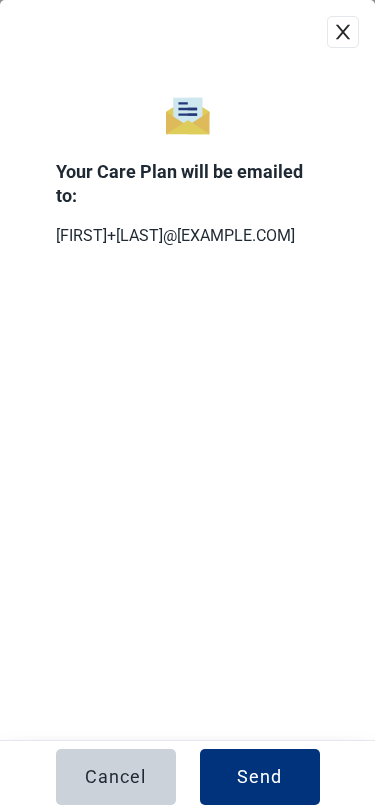 click on "Send" at bounding box center [259, 777] 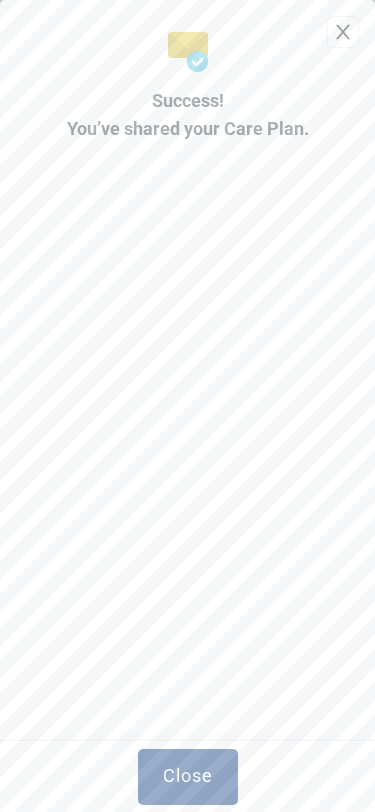 click on "Close" at bounding box center [188, 775] 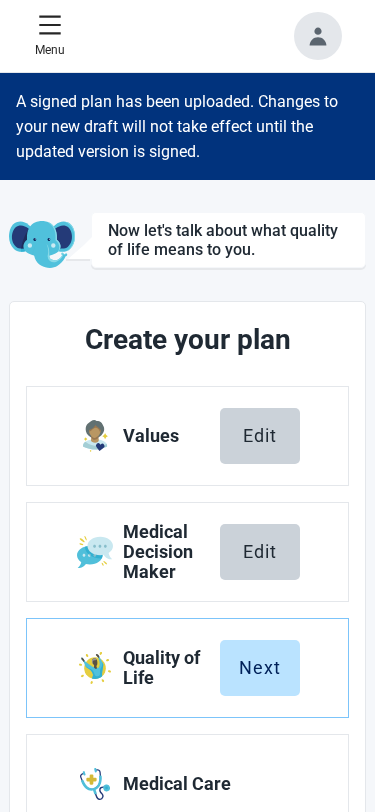 click on "Menu" at bounding box center [50, 36] 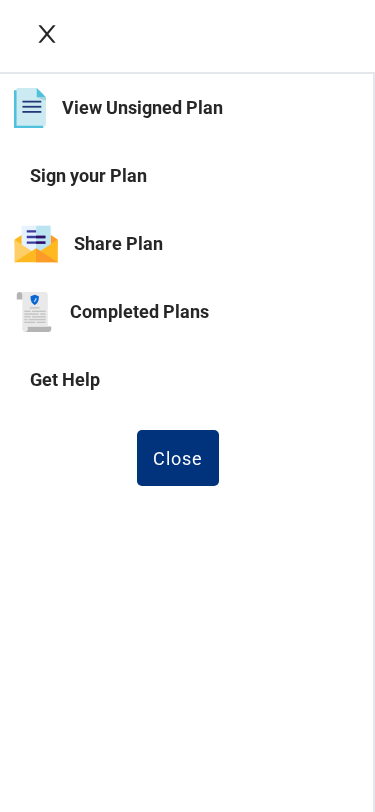 click on "Share Plan" at bounding box center (186, 244) 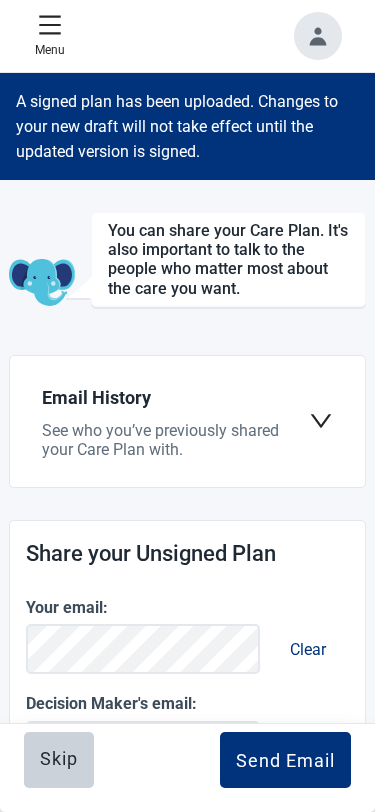 click on "Send Email" at bounding box center (285, 760) 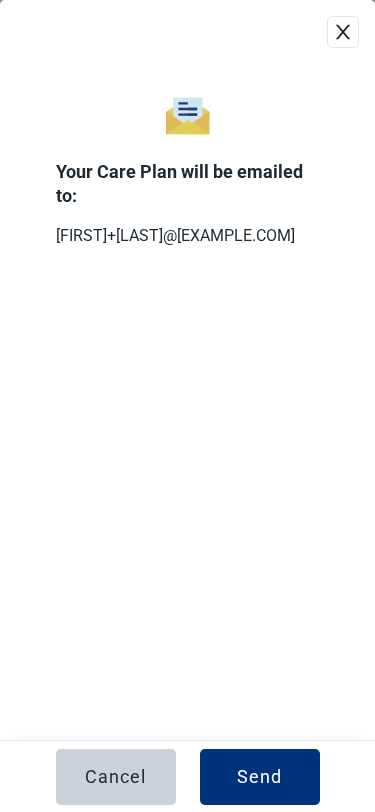 click on "Send" at bounding box center [260, 777] 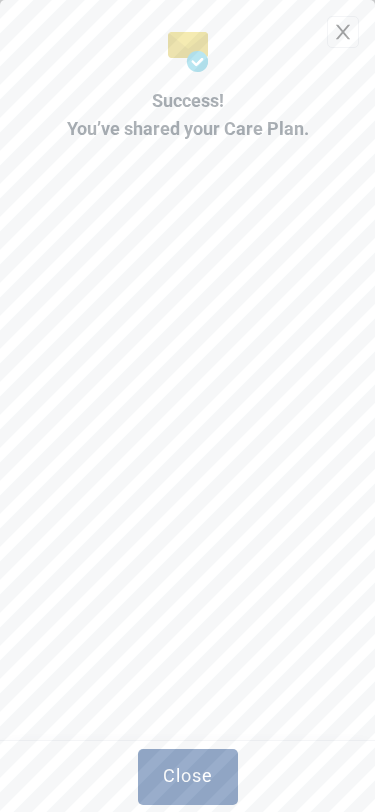 click on "Close" at bounding box center (188, 777) 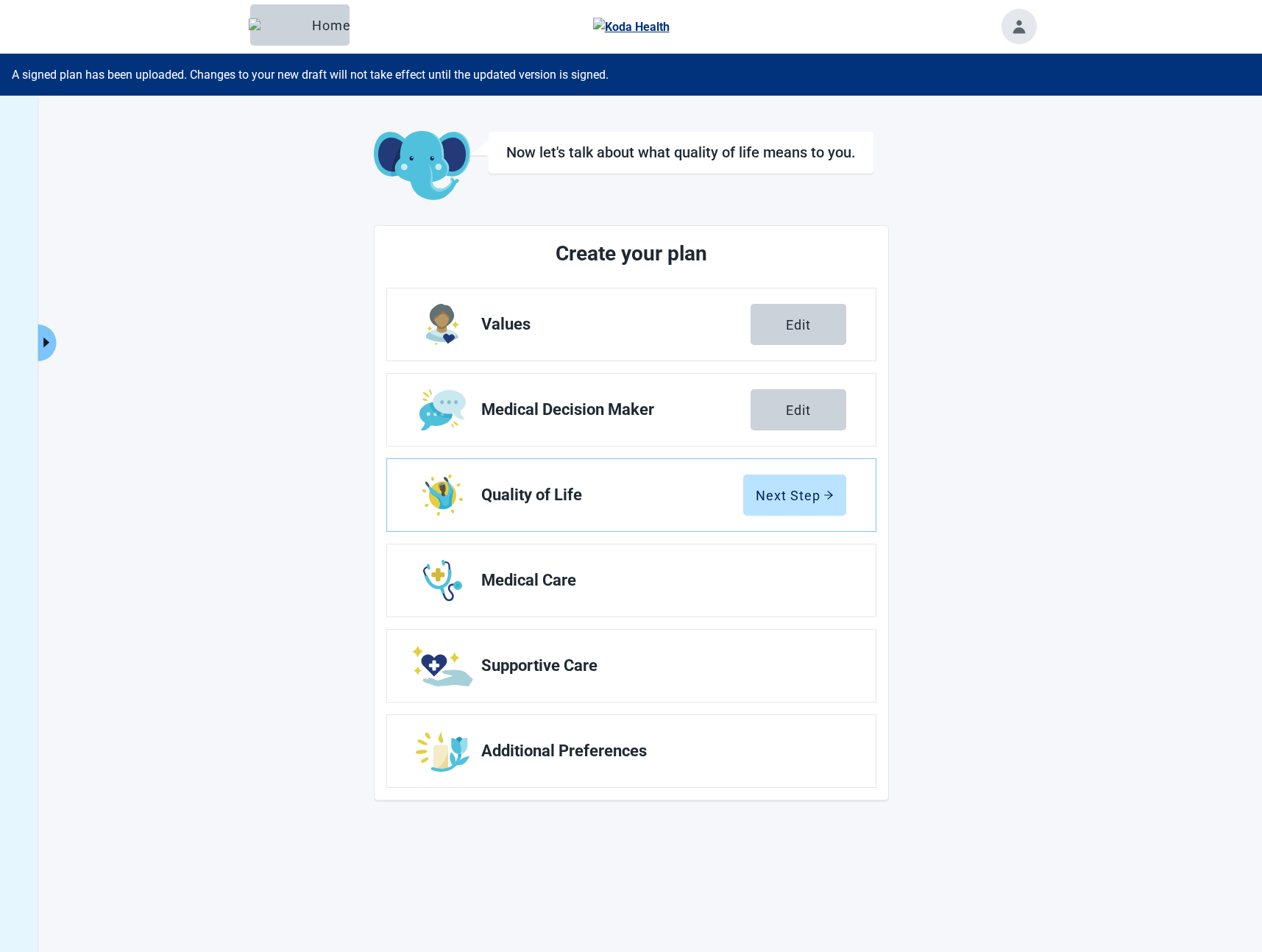 scroll, scrollTop: 0, scrollLeft: 0, axis: both 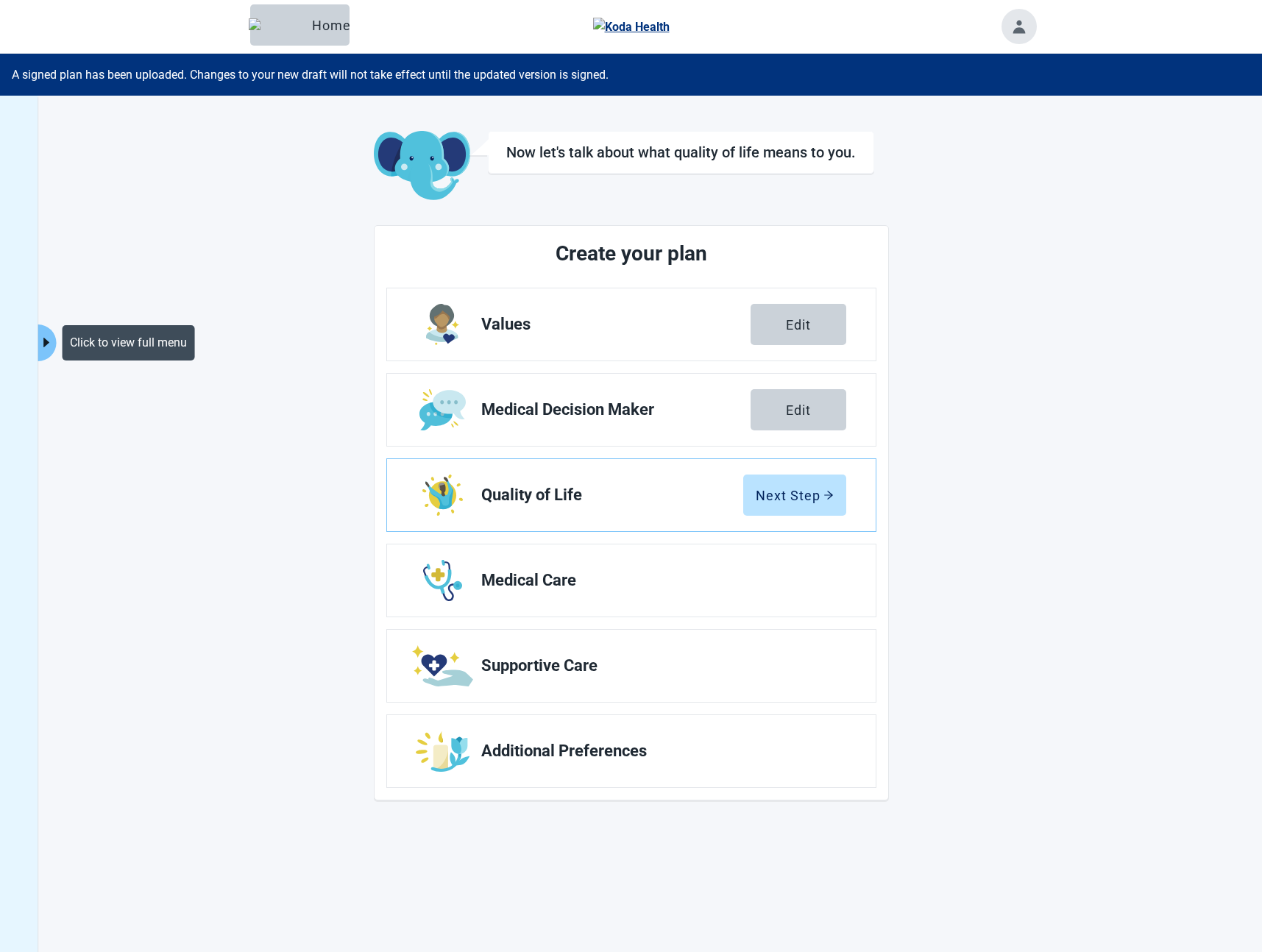 click 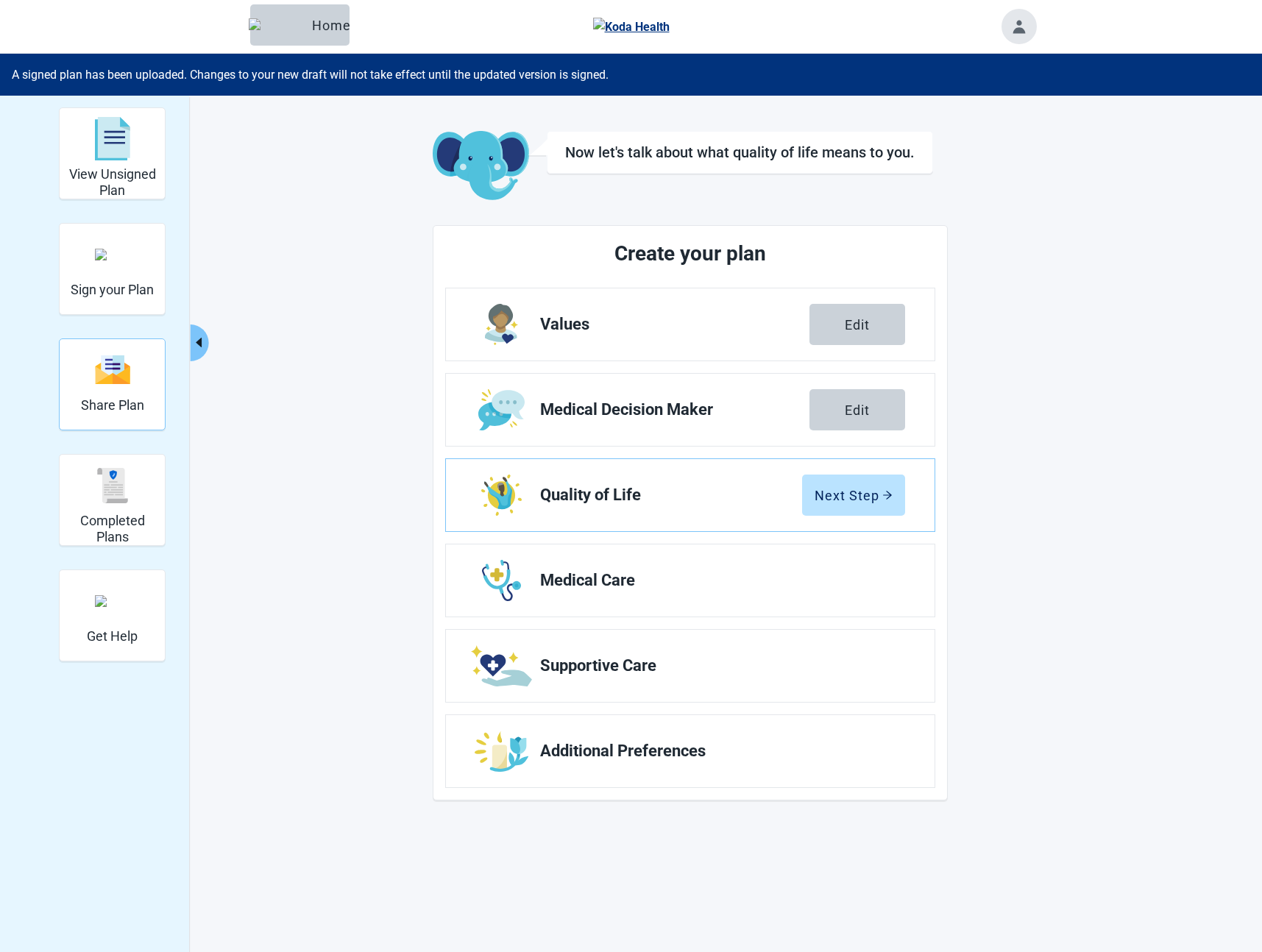 click at bounding box center [113, 369] 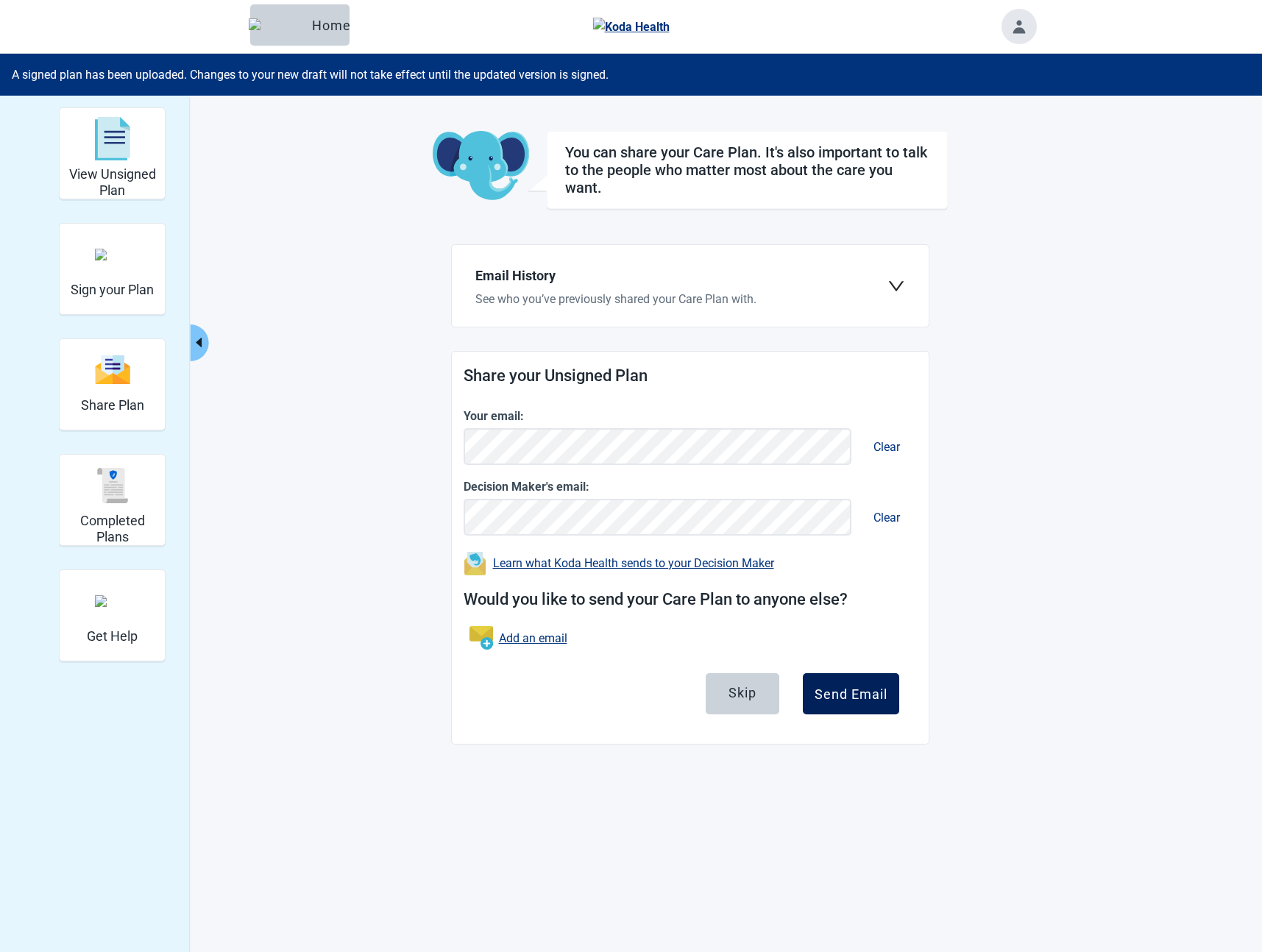 click on "Send Email" at bounding box center (851, 694) 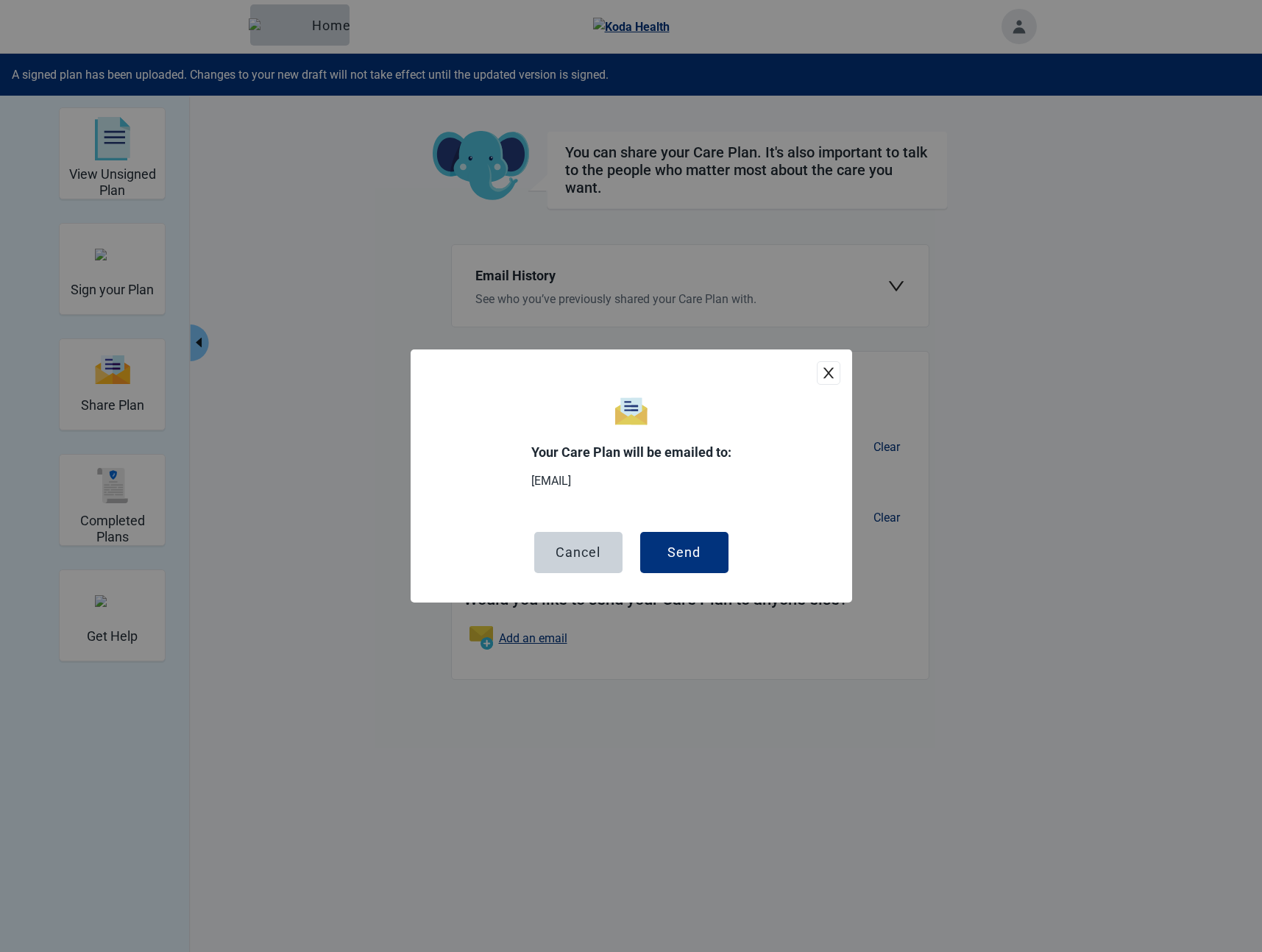 click on "Cancel Send" at bounding box center (631, 534) 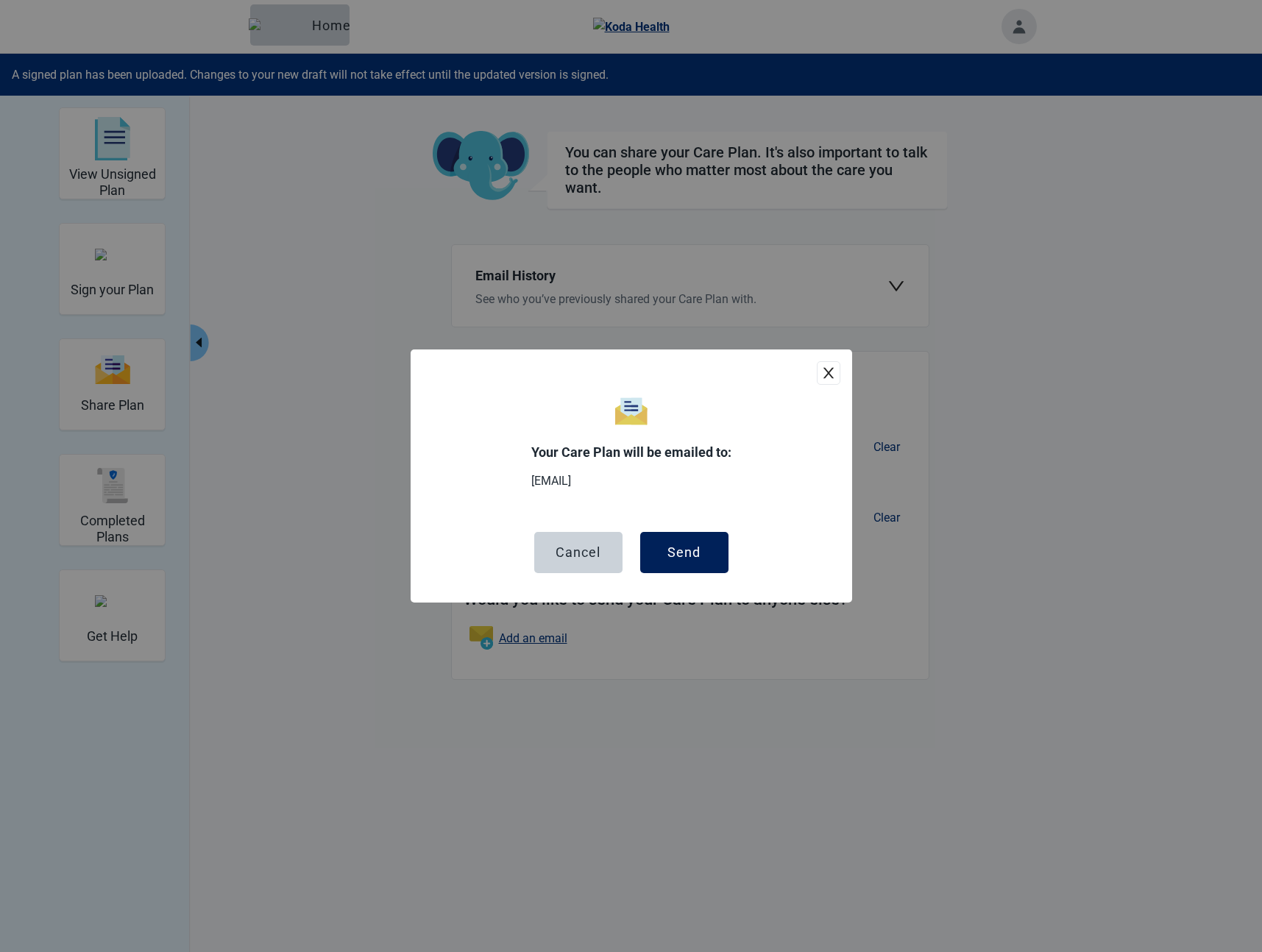 click on "Send" at bounding box center (684, 553) 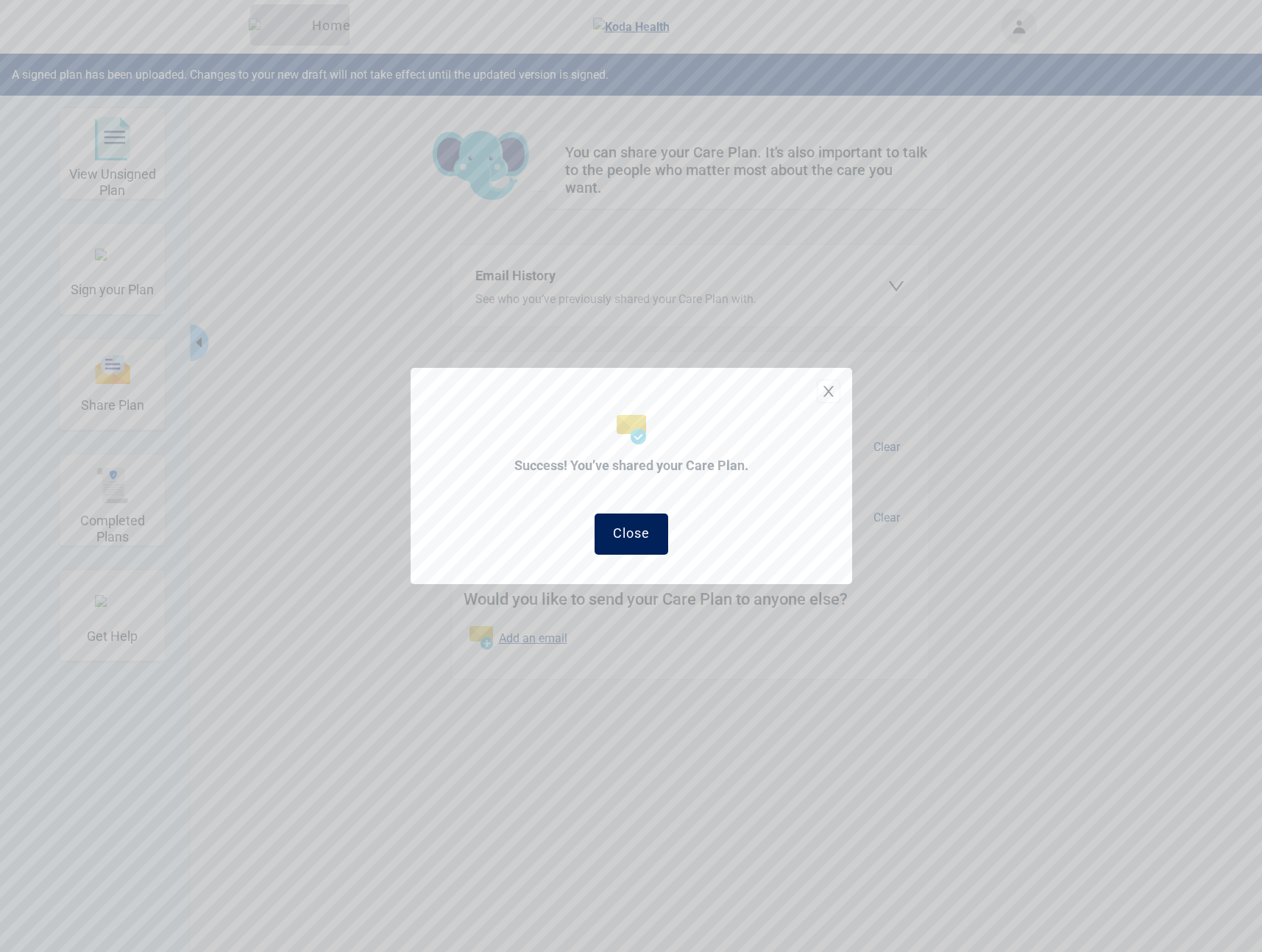click on "Close" at bounding box center (631, 533) 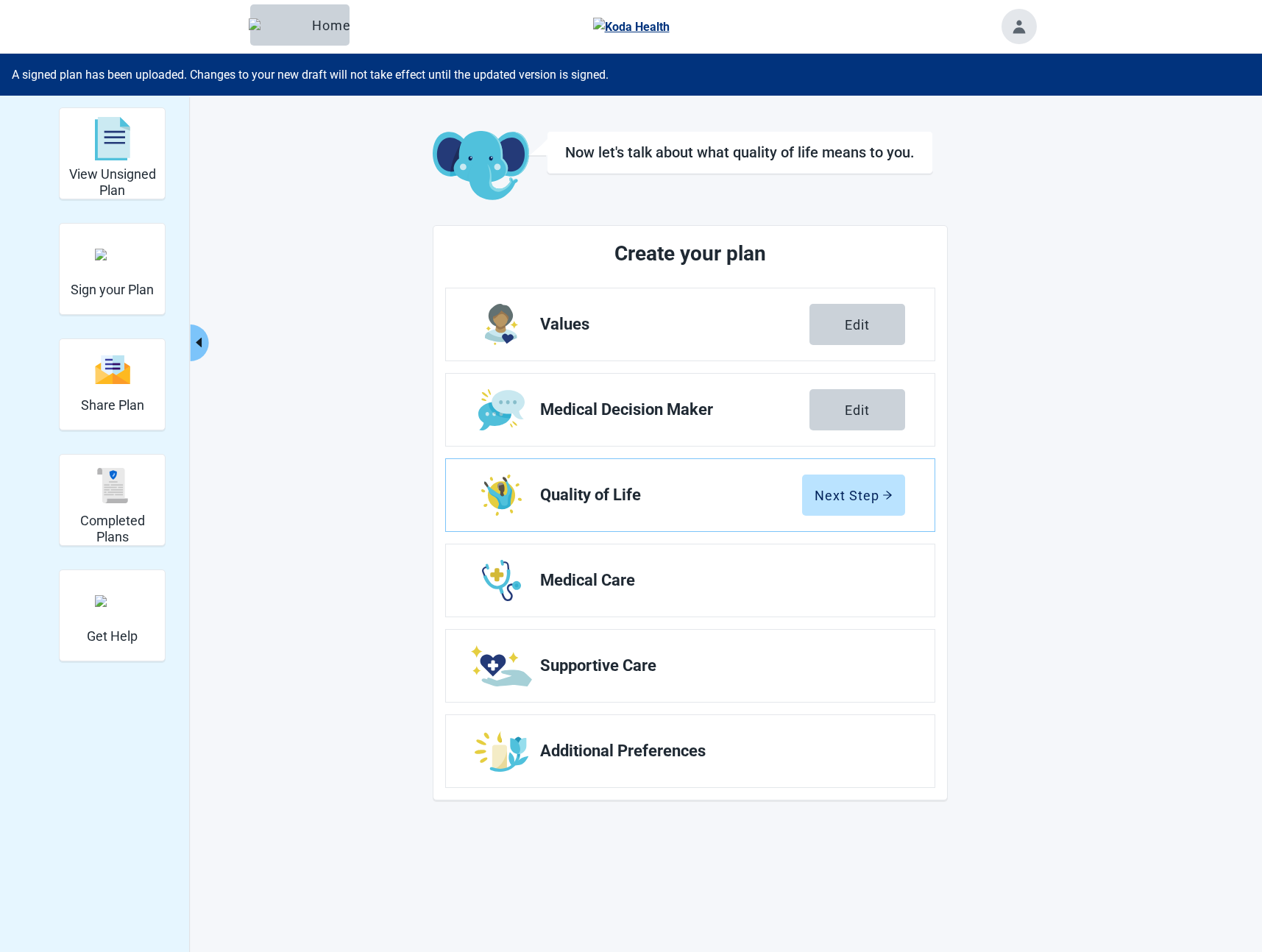 click at bounding box center (1019, 26) 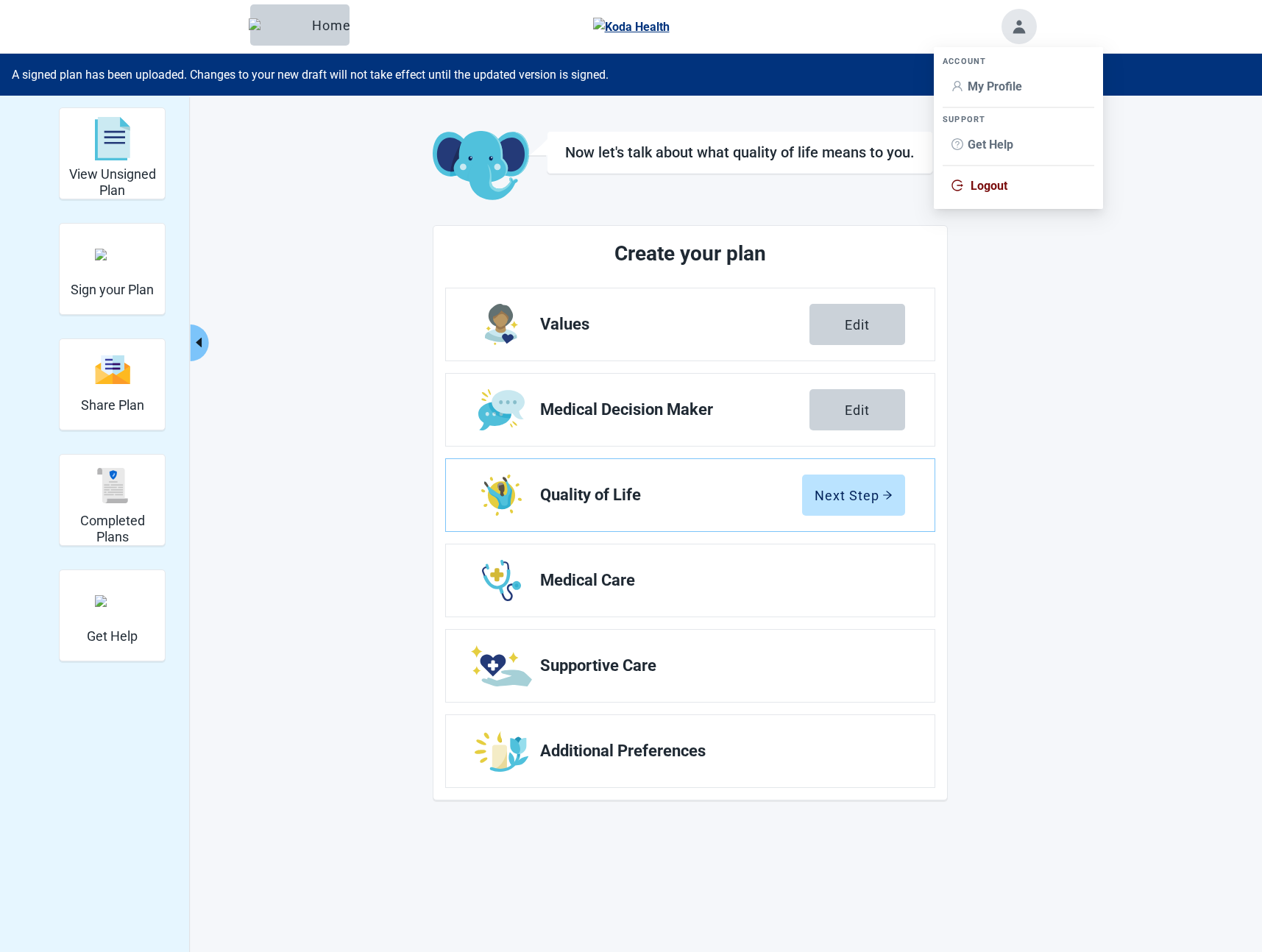 click on "Logout" at bounding box center [1018, 186] 